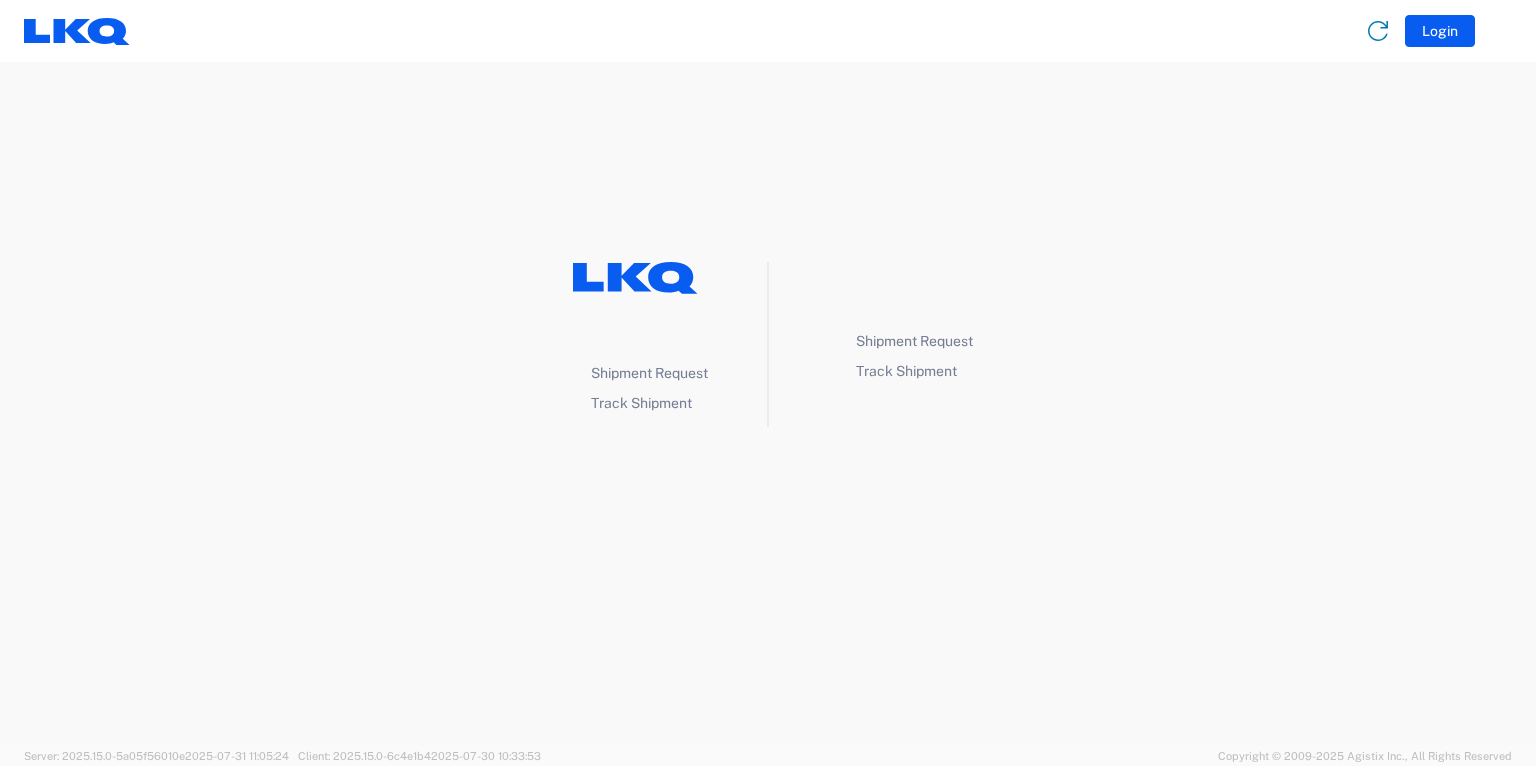 scroll, scrollTop: 0, scrollLeft: 0, axis: both 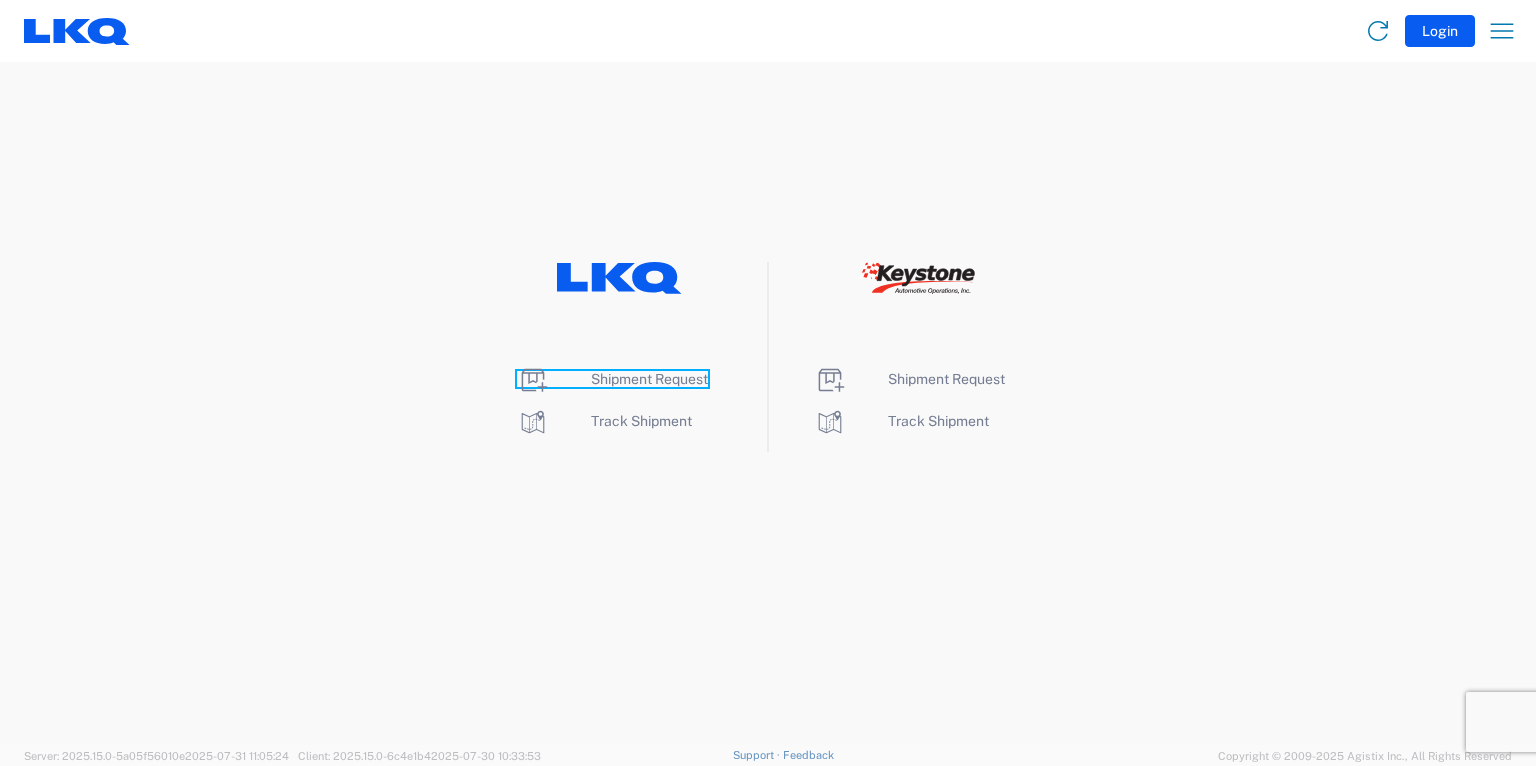 click on "Shipment Request" 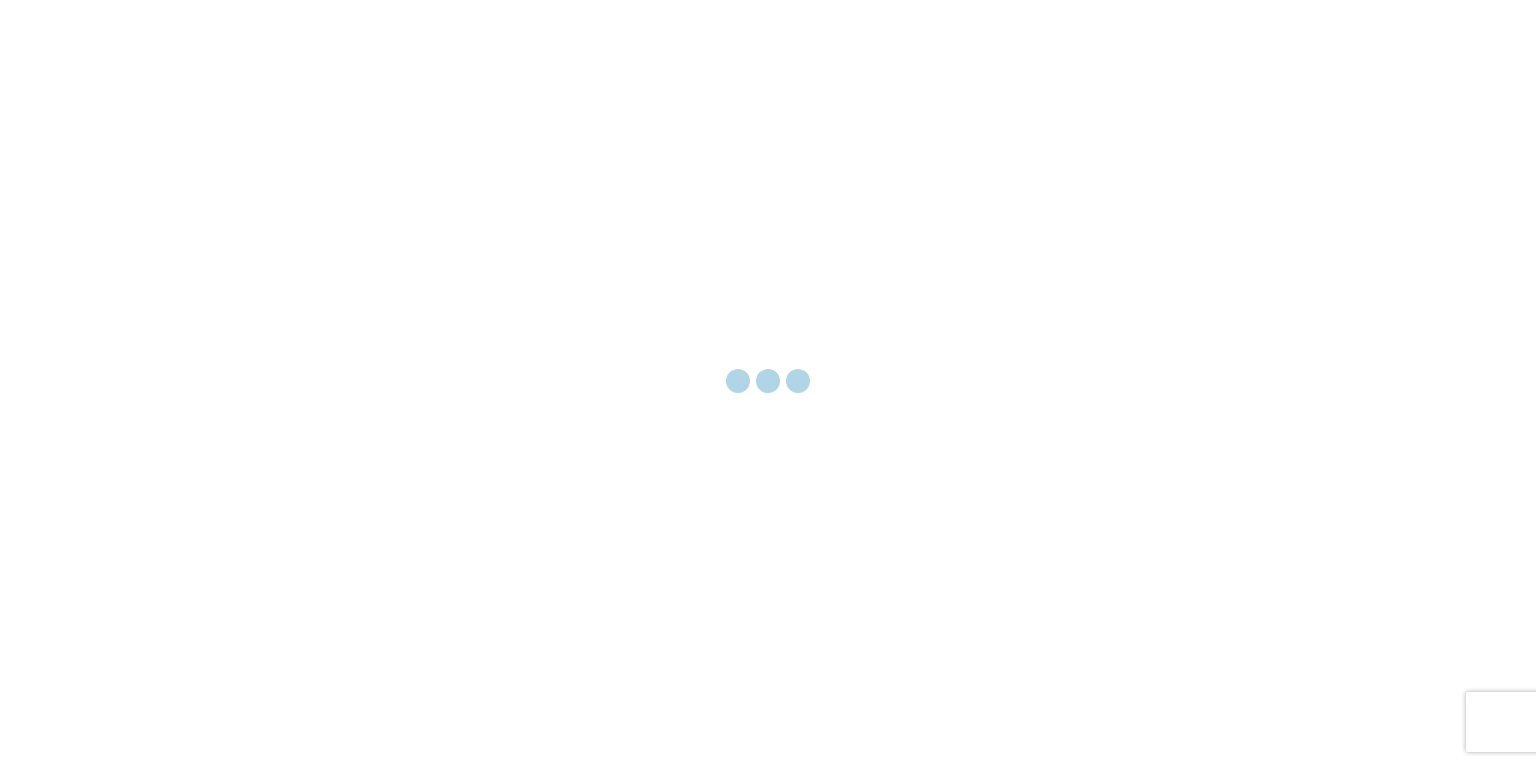 scroll, scrollTop: 0, scrollLeft: 0, axis: both 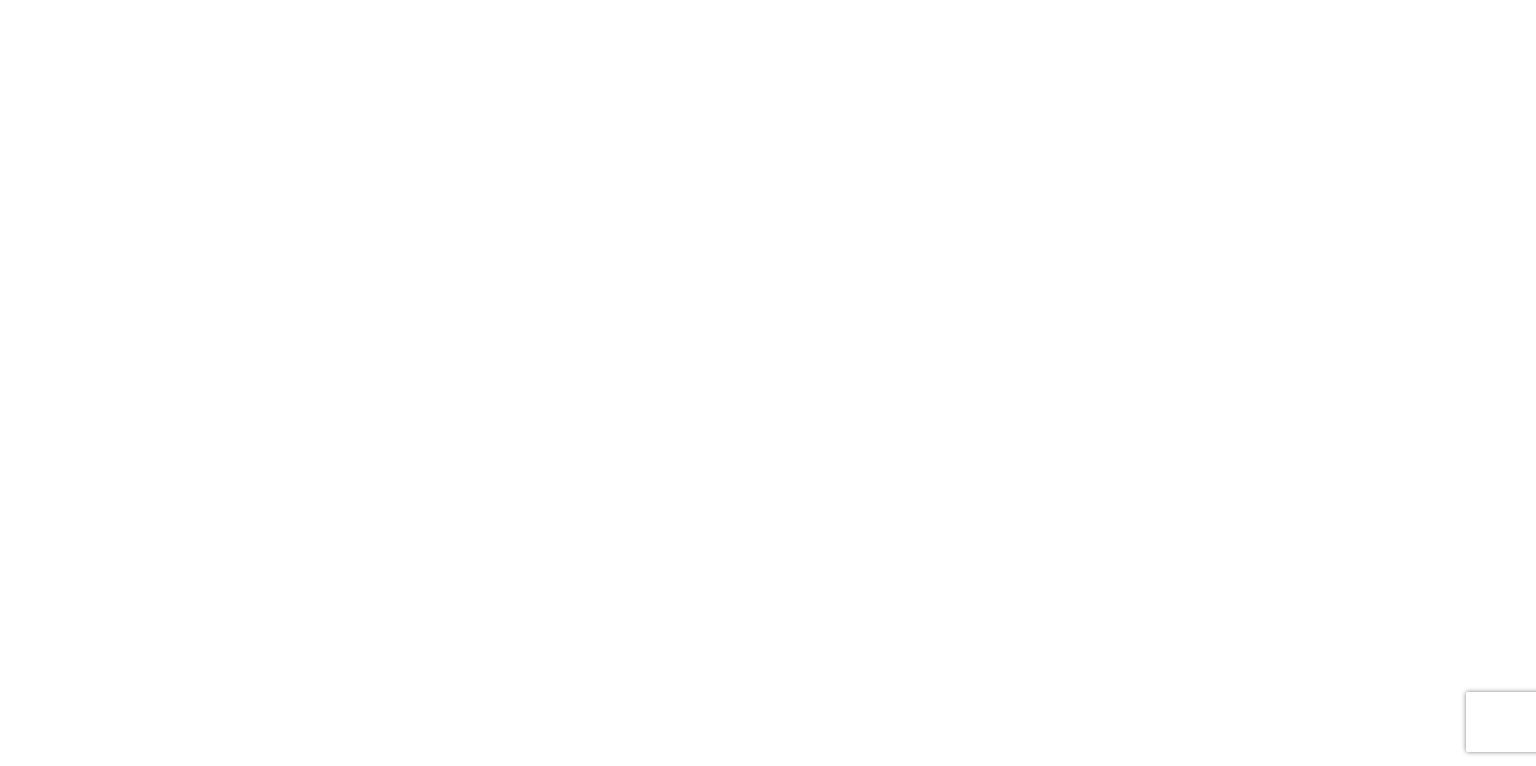 select on "FULL" 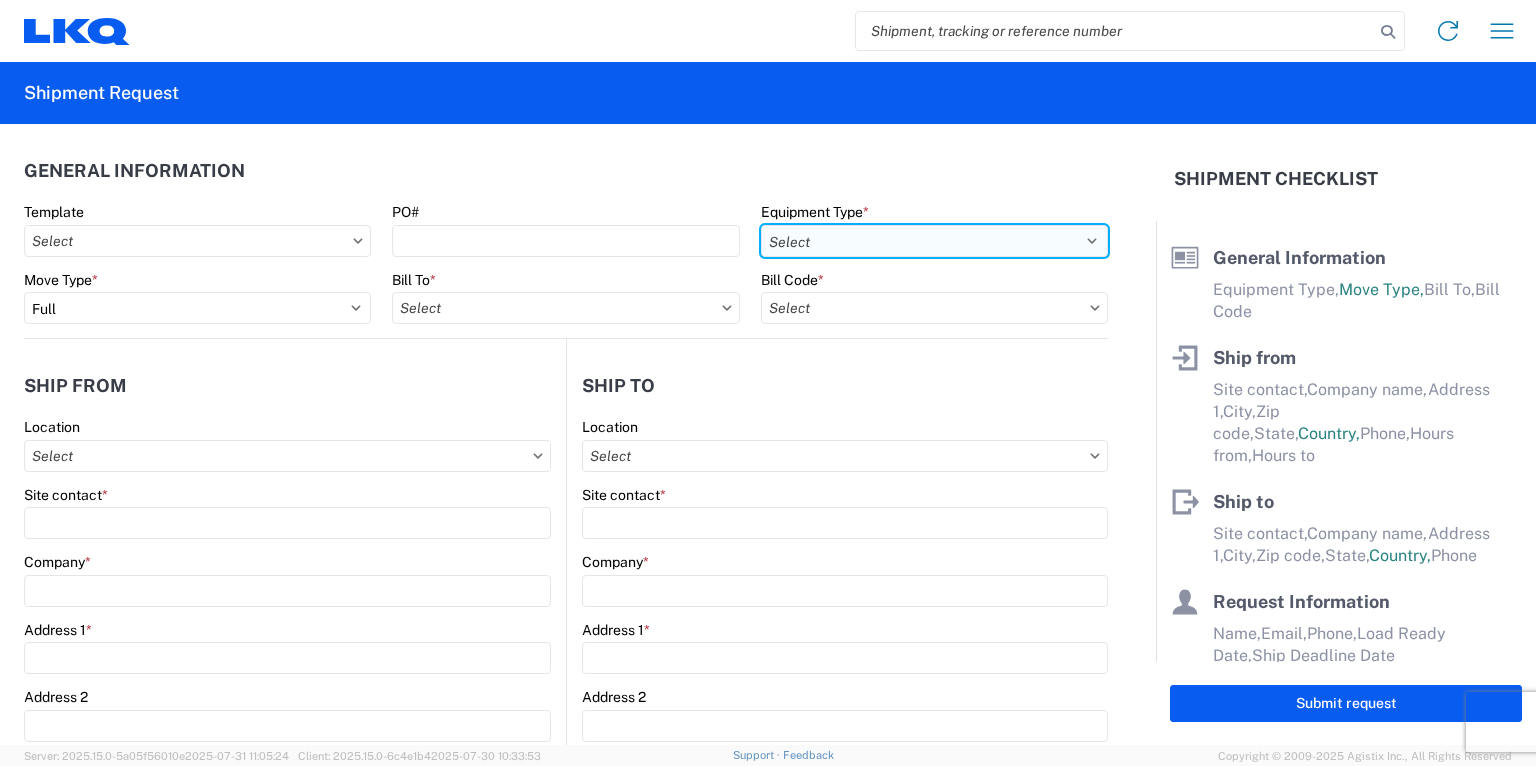 click on "Select 53’ Dry Van Flatbed Dropdeck (van) Lowboy (flatbed) Rail" at bounding box center [934, 241] 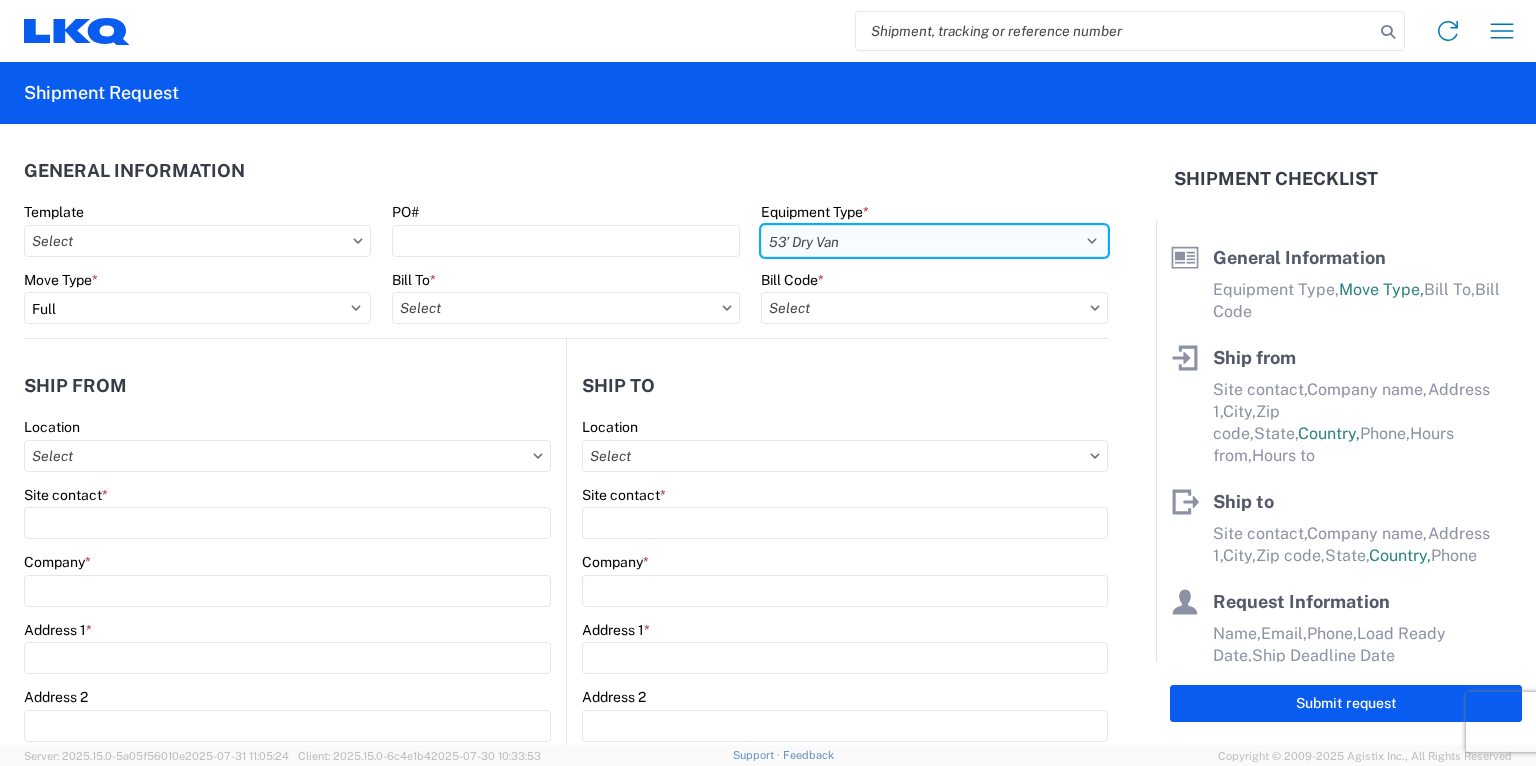 click on "Select 53’ Dry Van Flatbed Dropdeck (van) Lowboy (flatbed) Rail" at bounding box center [934, 241] 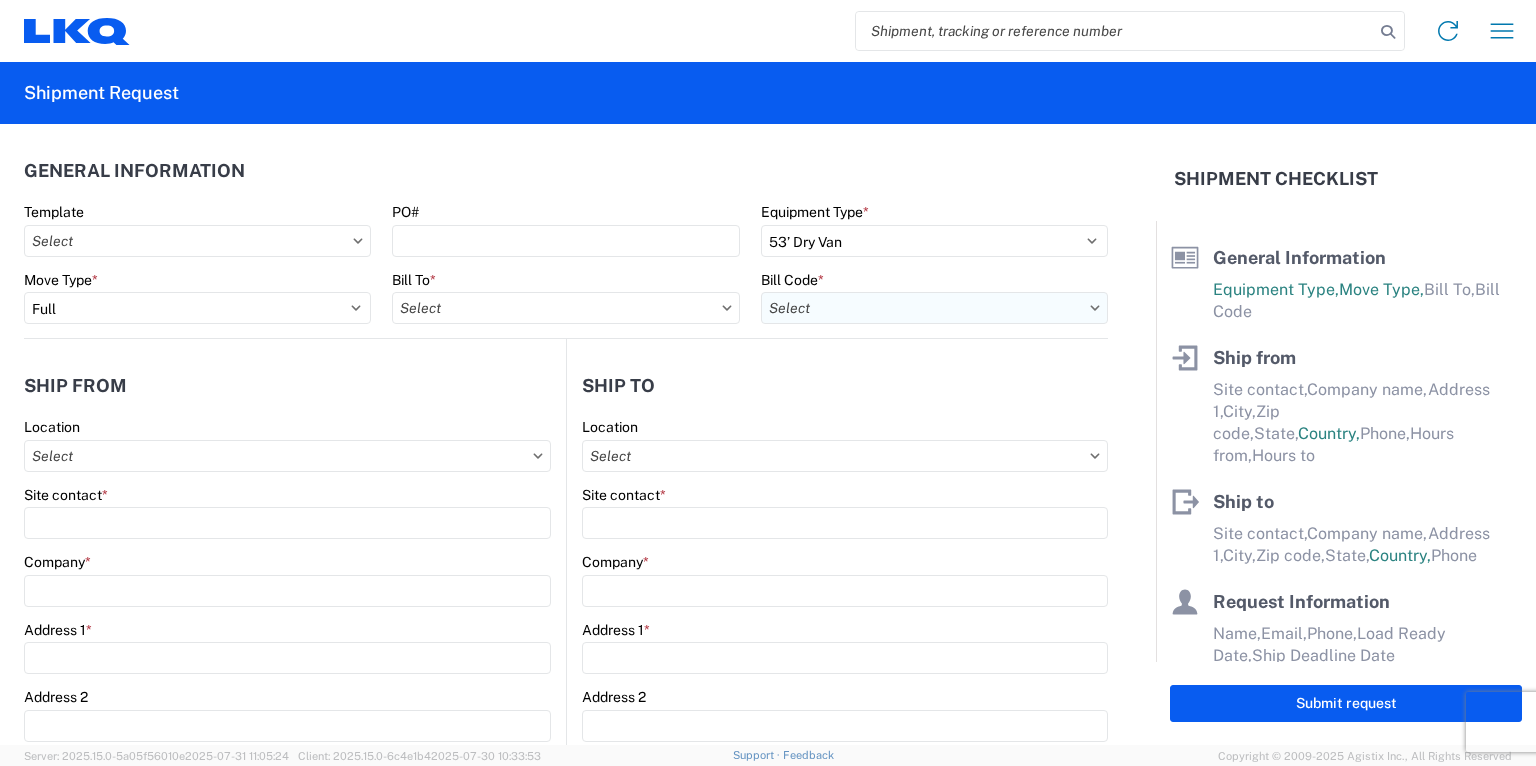 click on "Bill Code  *" at bounding box center (934, 308) 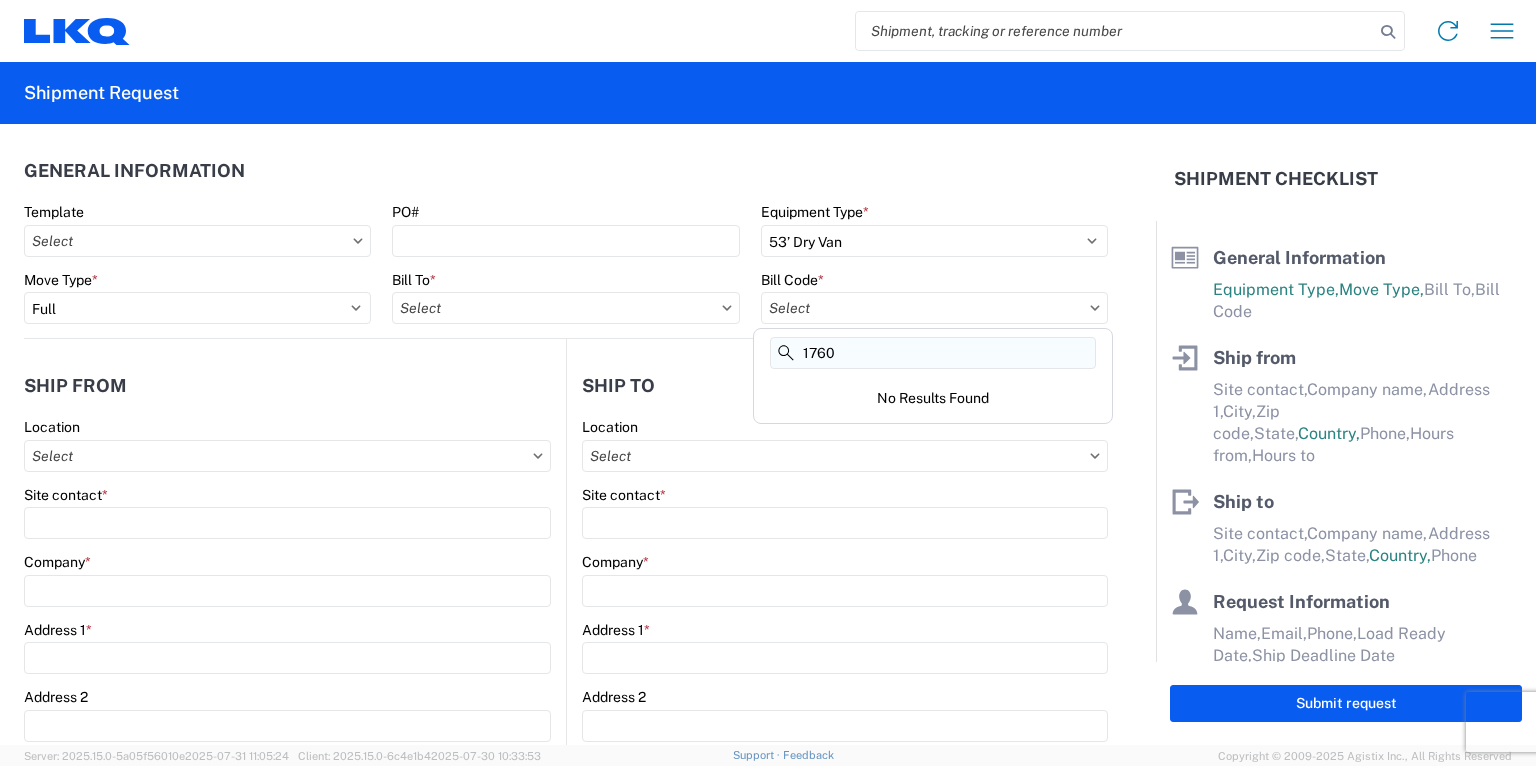 click on "1760" 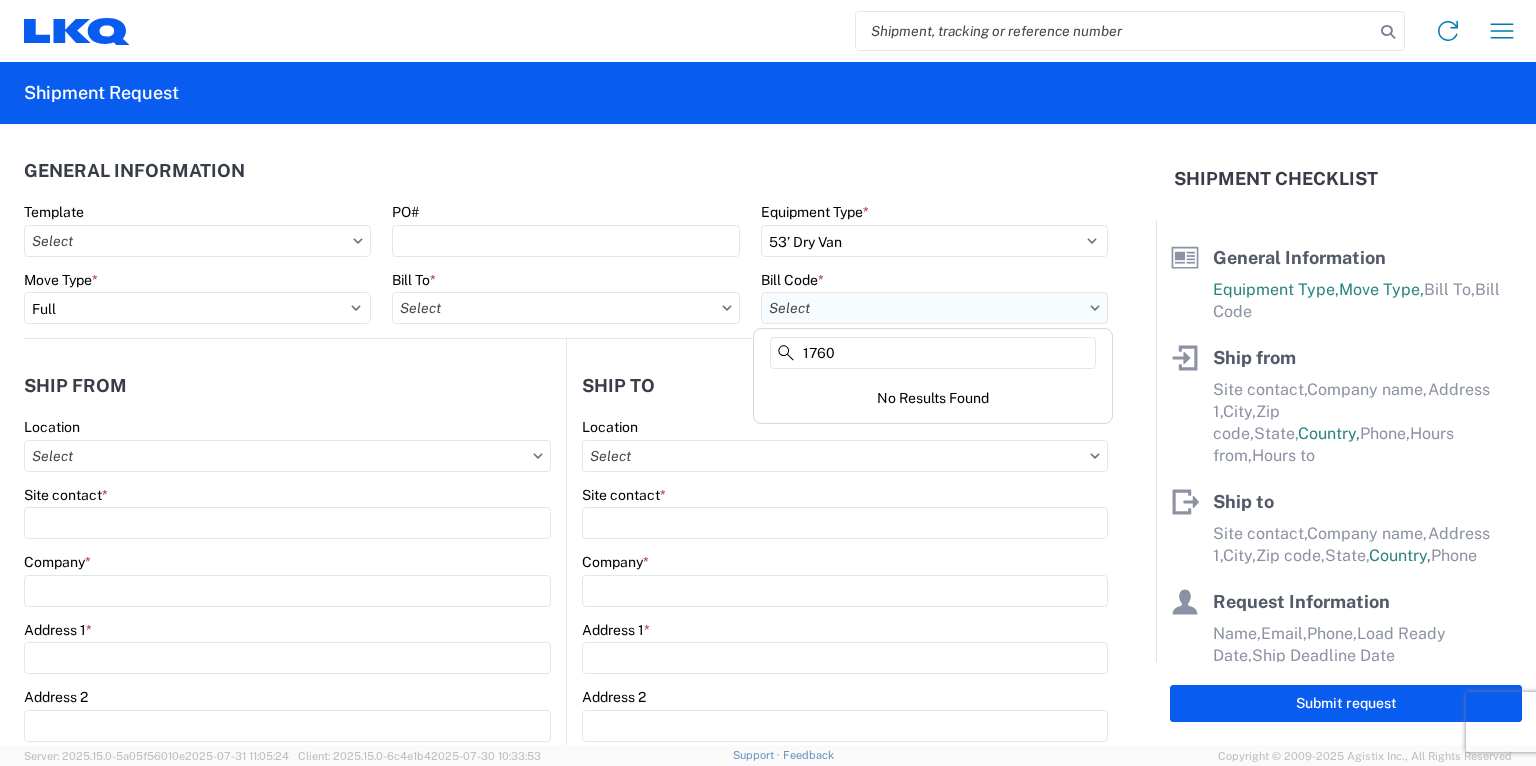 click on "Bill Code  *" at bounding box center [934, 308] 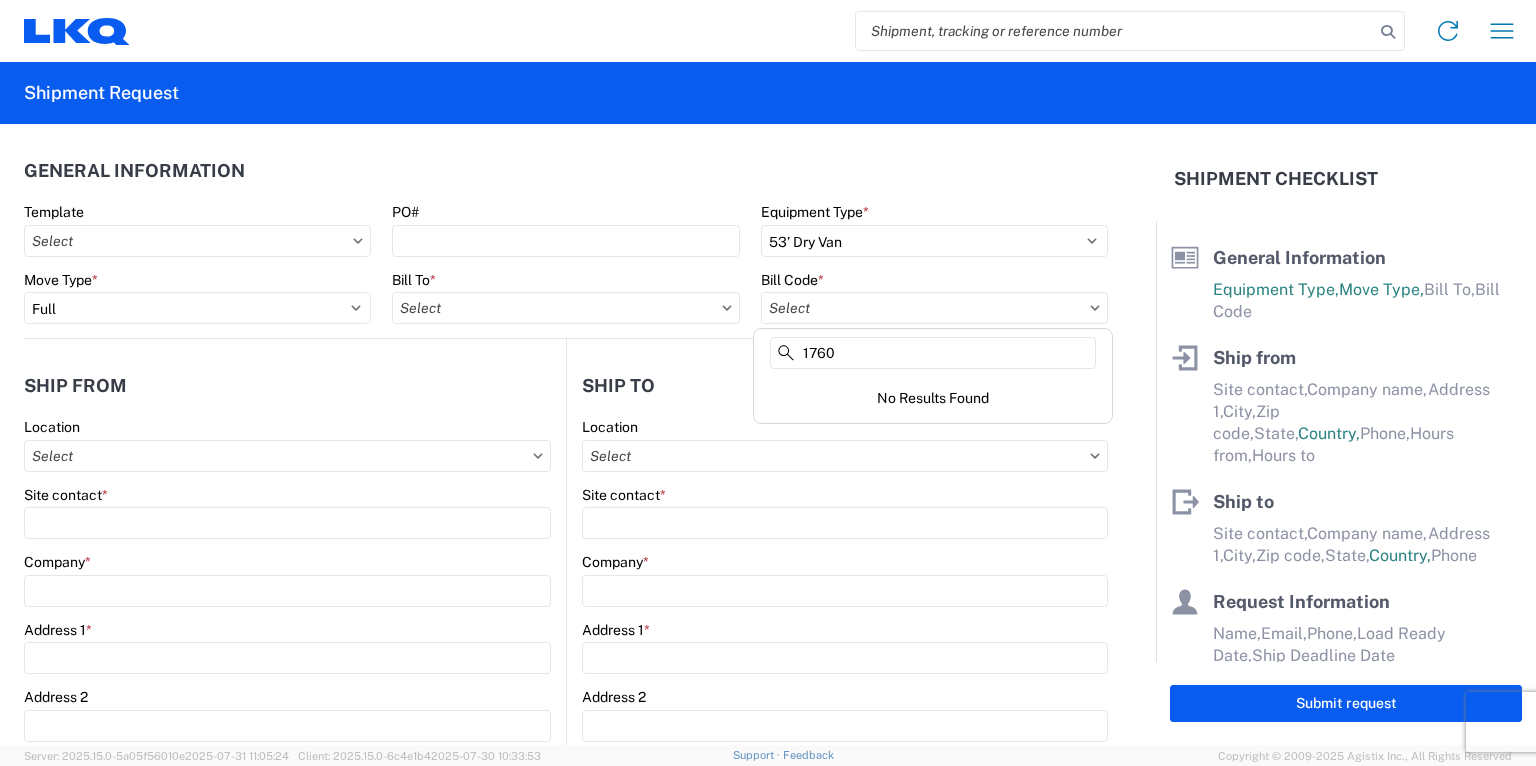 type on "1760" 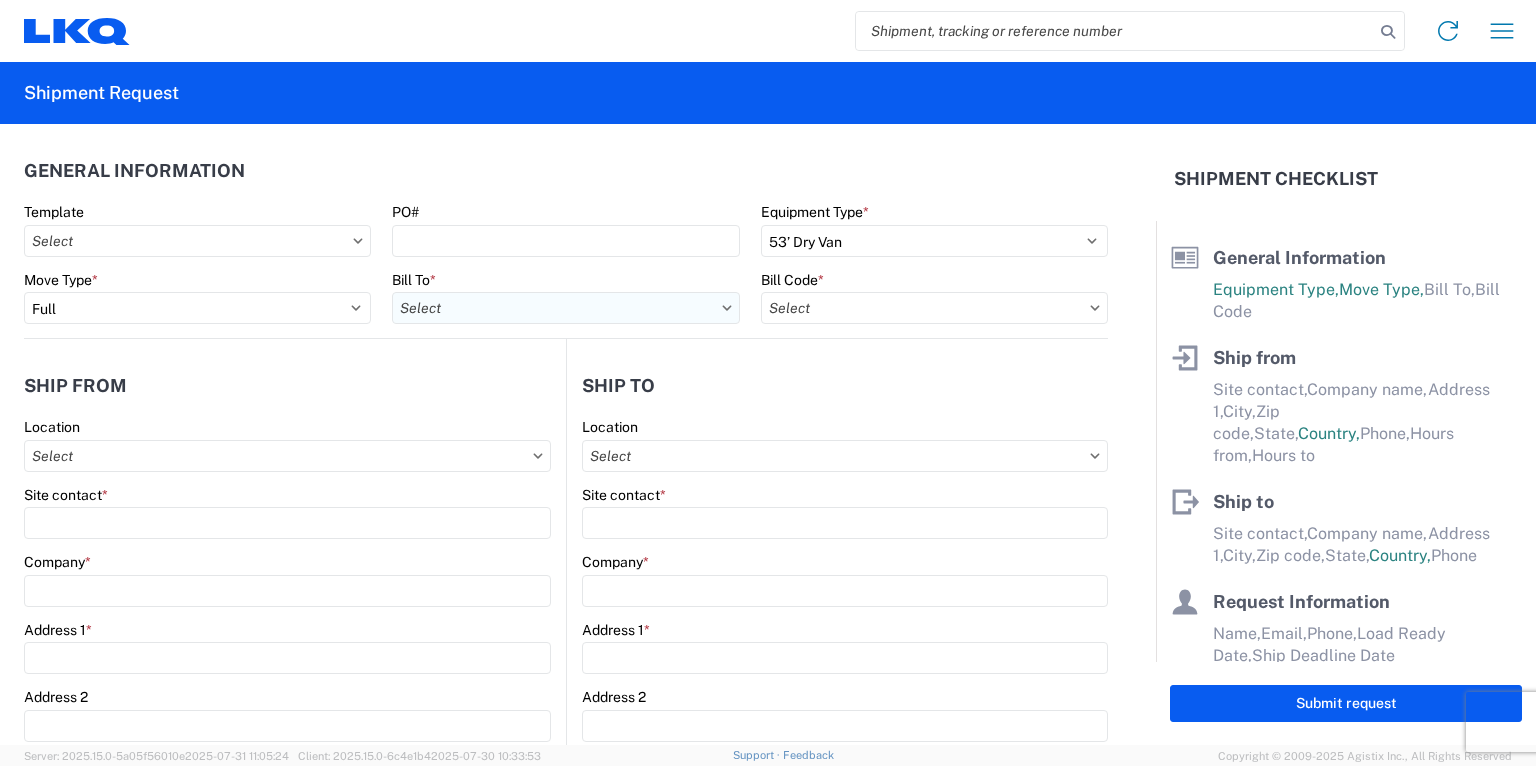 click on "Bill To  *" at bounding box center (565, 308) 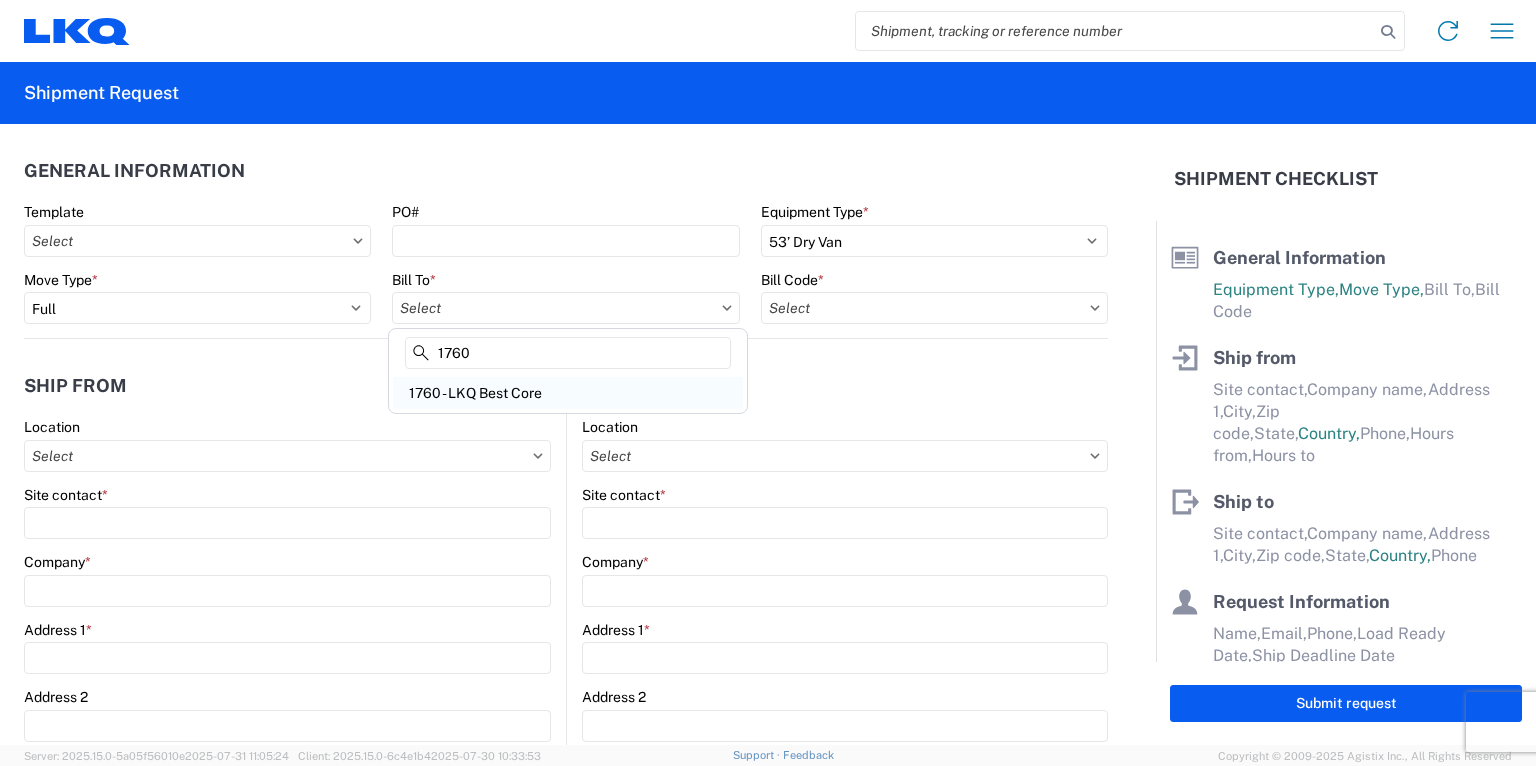type on "1760" 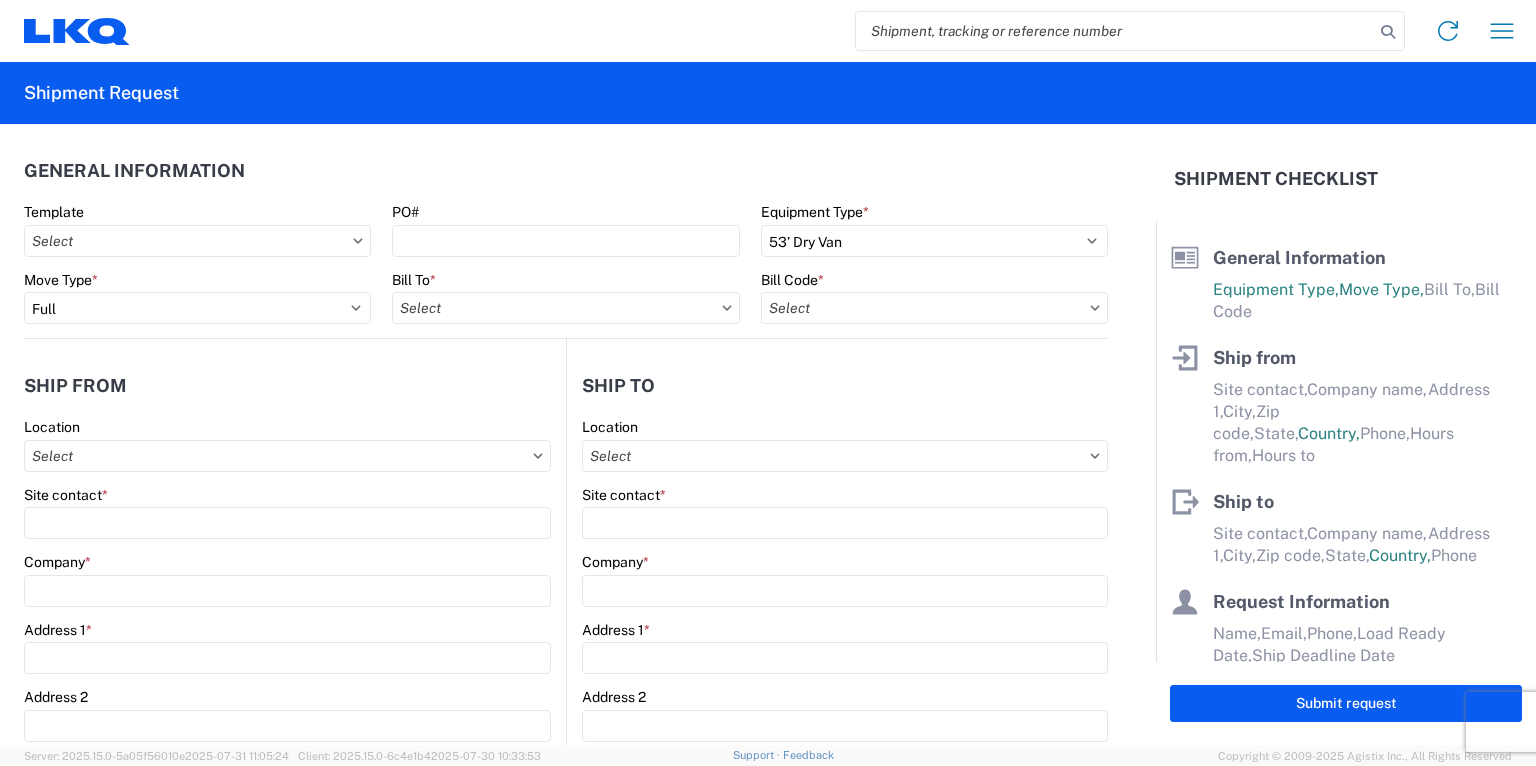type on "1760 - LKQ Best Core" 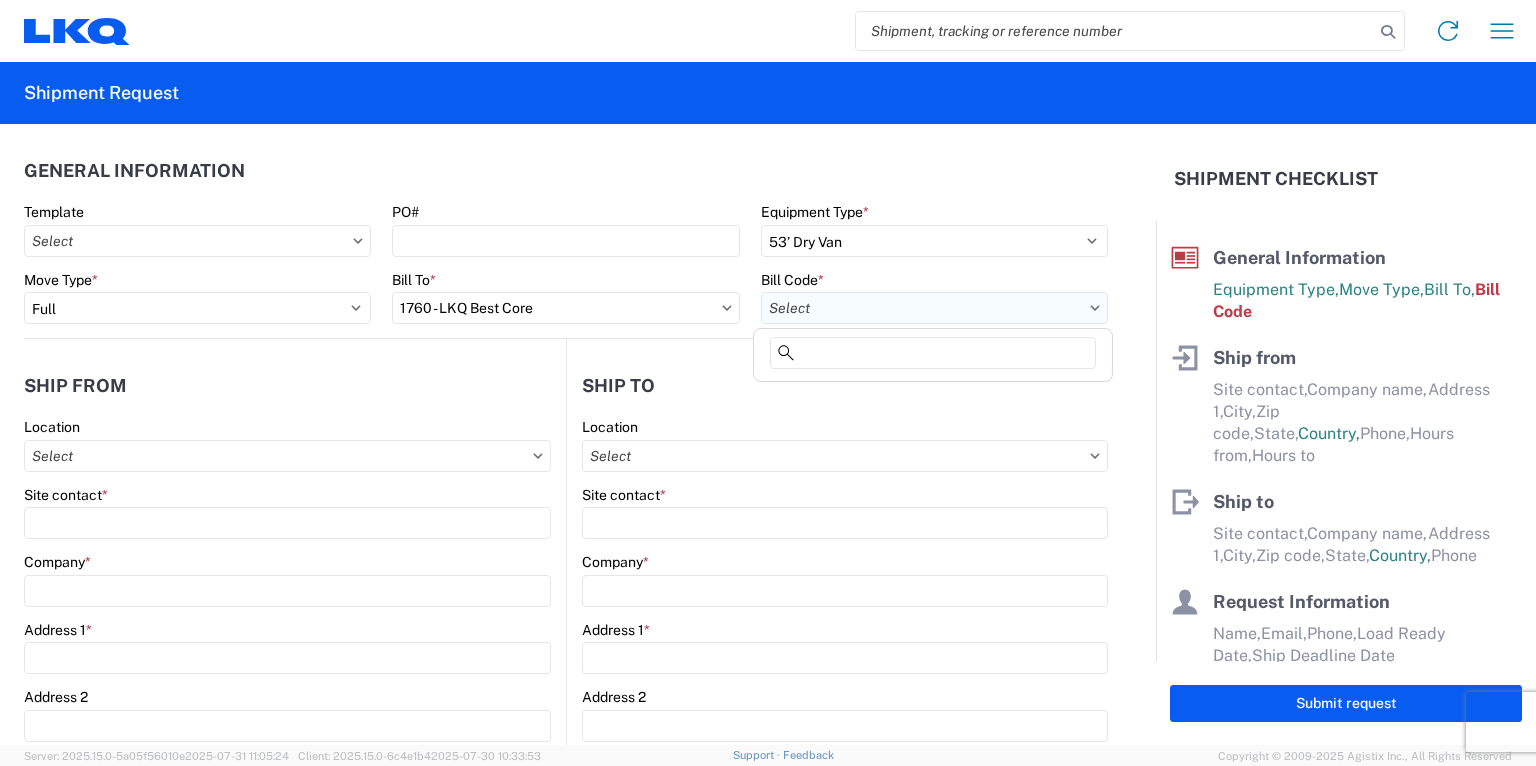click on "Bill Code  *" at bounding box center (934, 308) 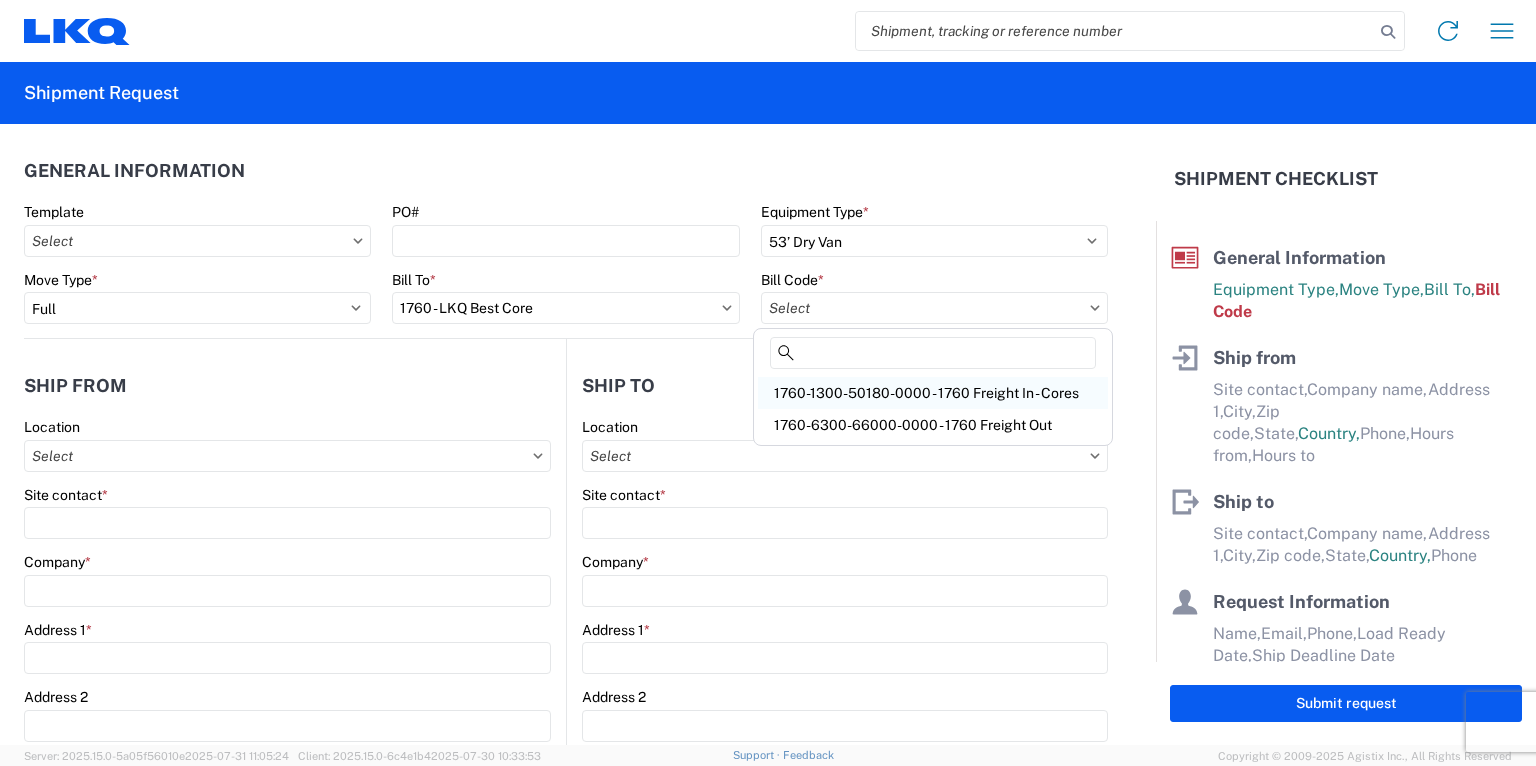 click on "1760-1300-50180-0000 - 1760 Freight In - Cores" 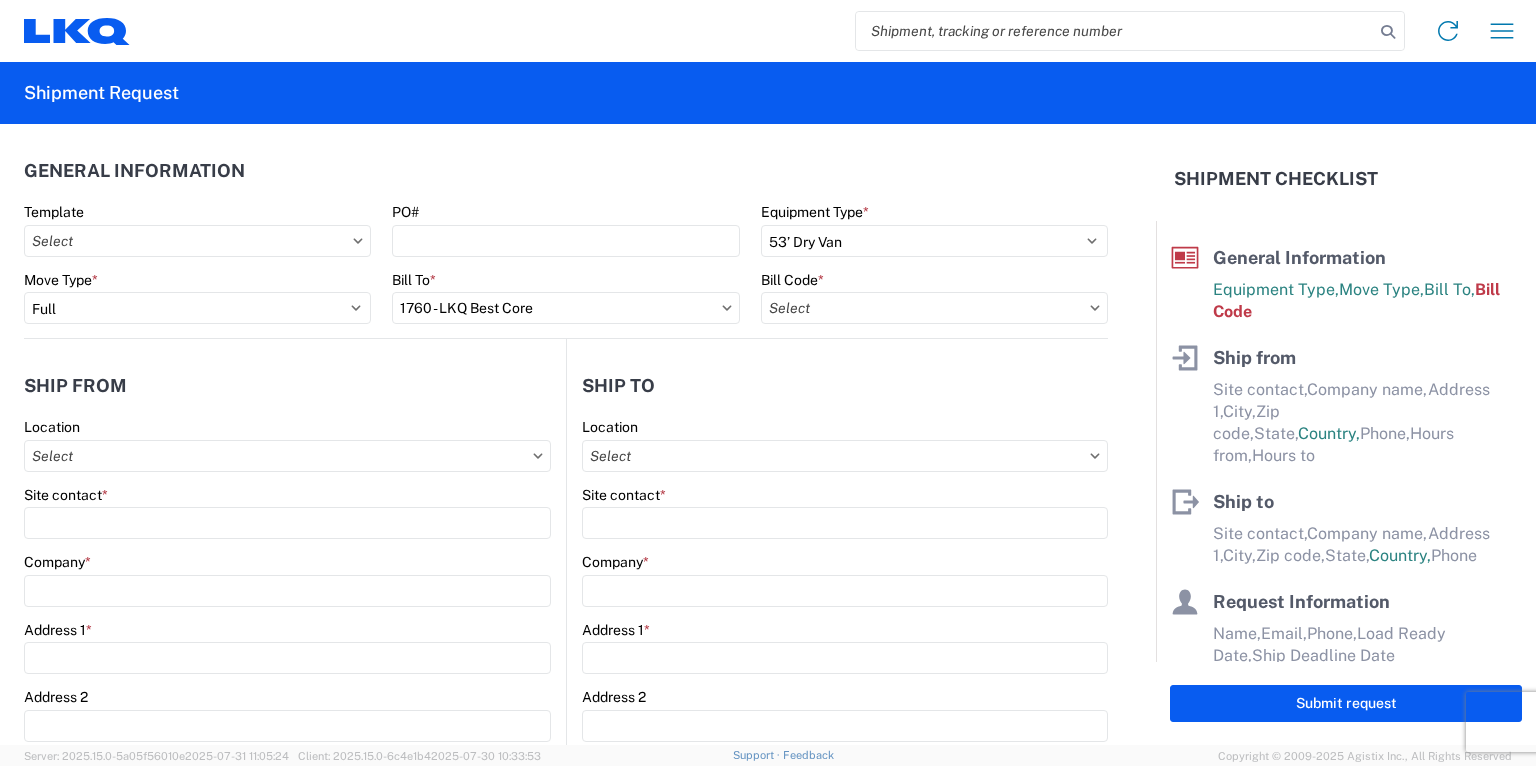 type on "1760-1300-50180-0000 - 1760 Freight In - Cores" 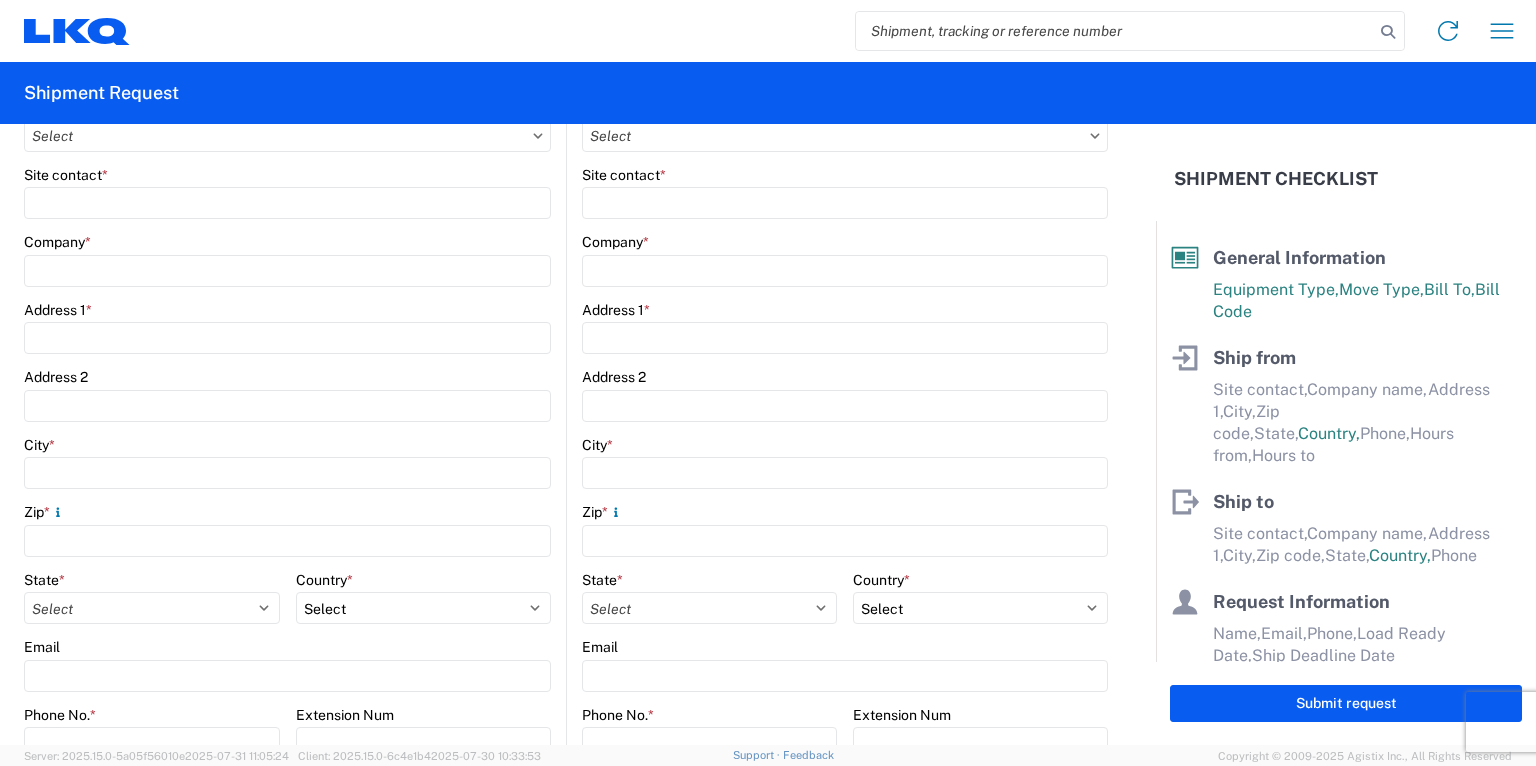 scroll, scrollTop: 0, scrollLeft: 0, axis: both 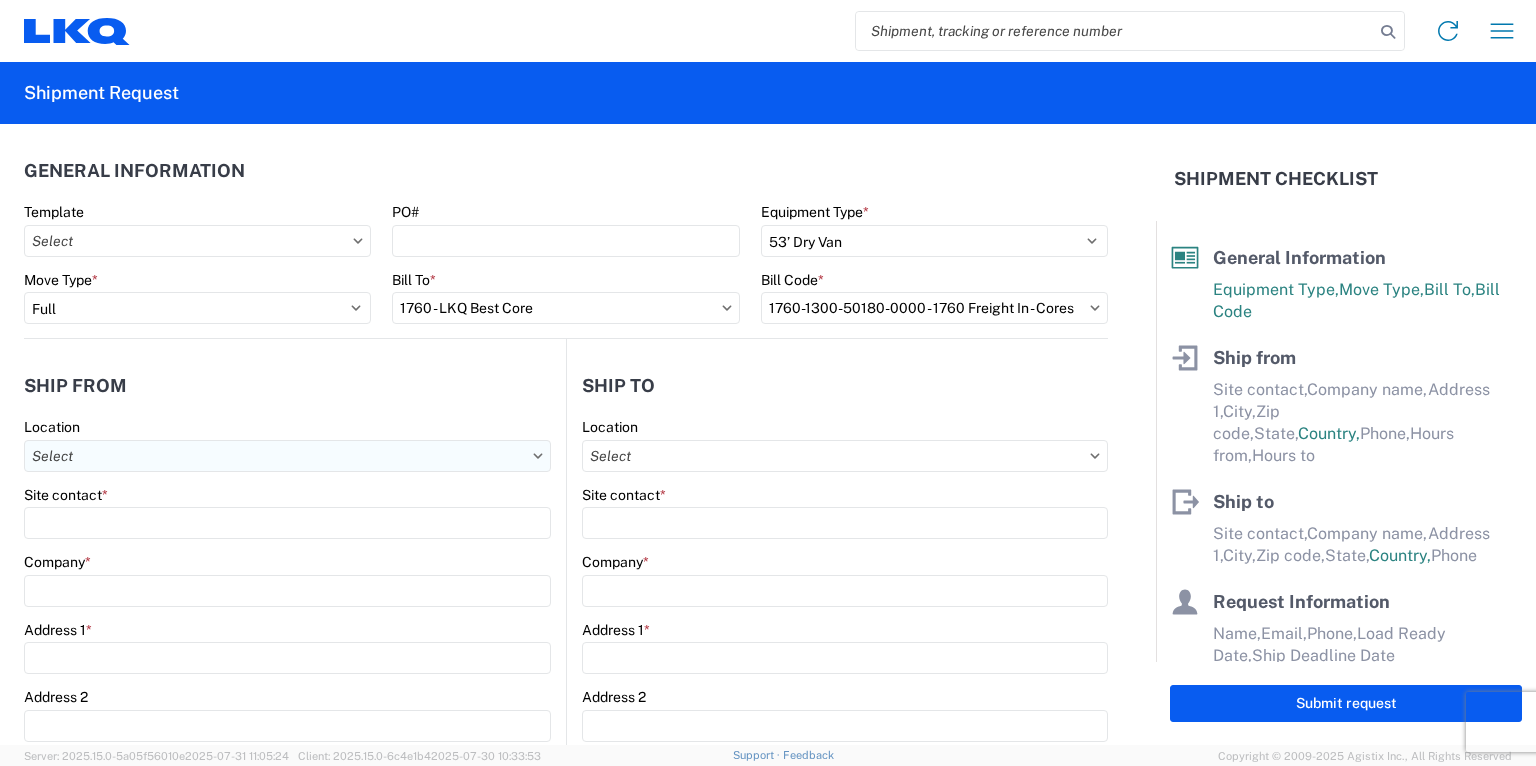 click on "Location" at bounding box center [287, 456] 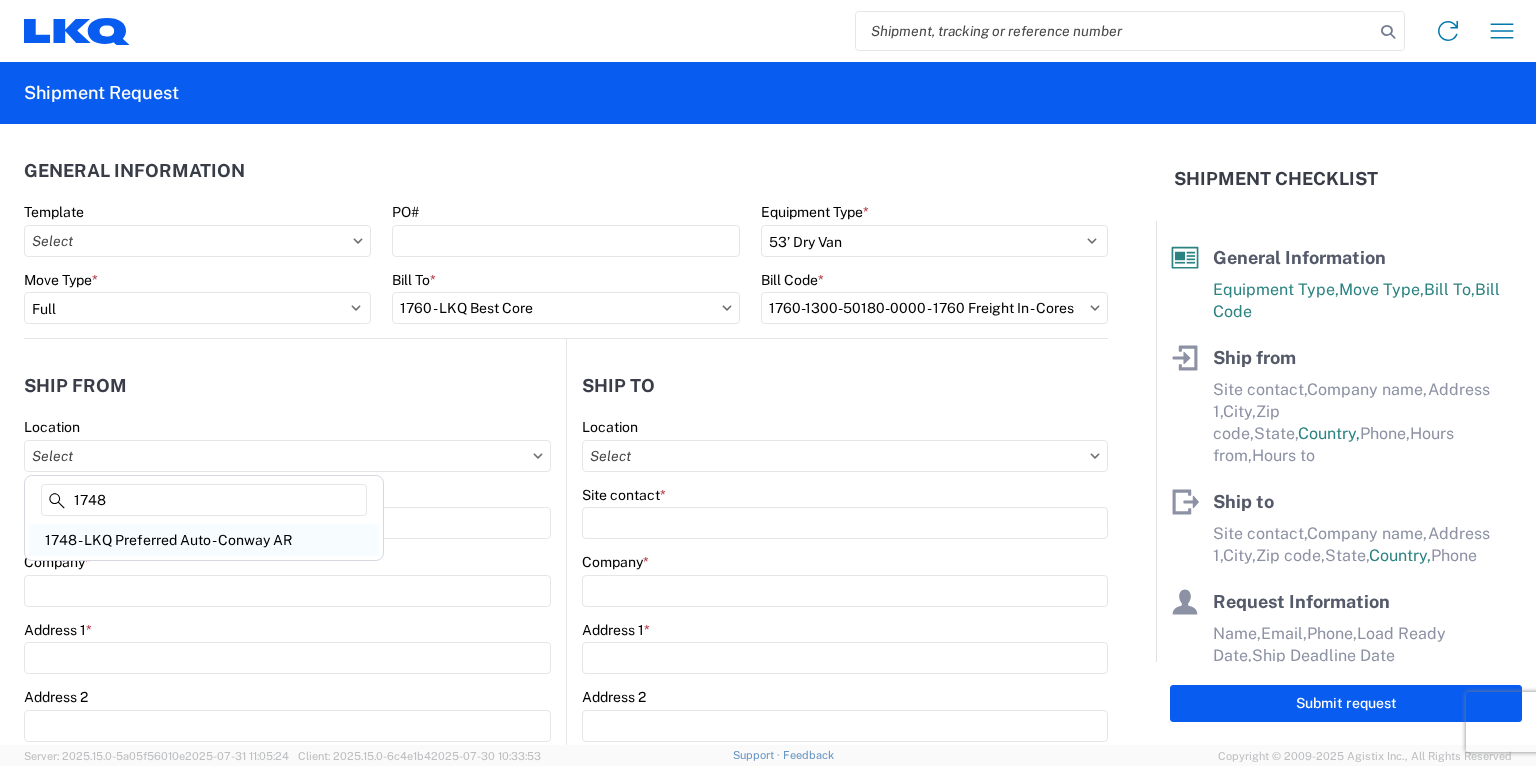 type on "1748" 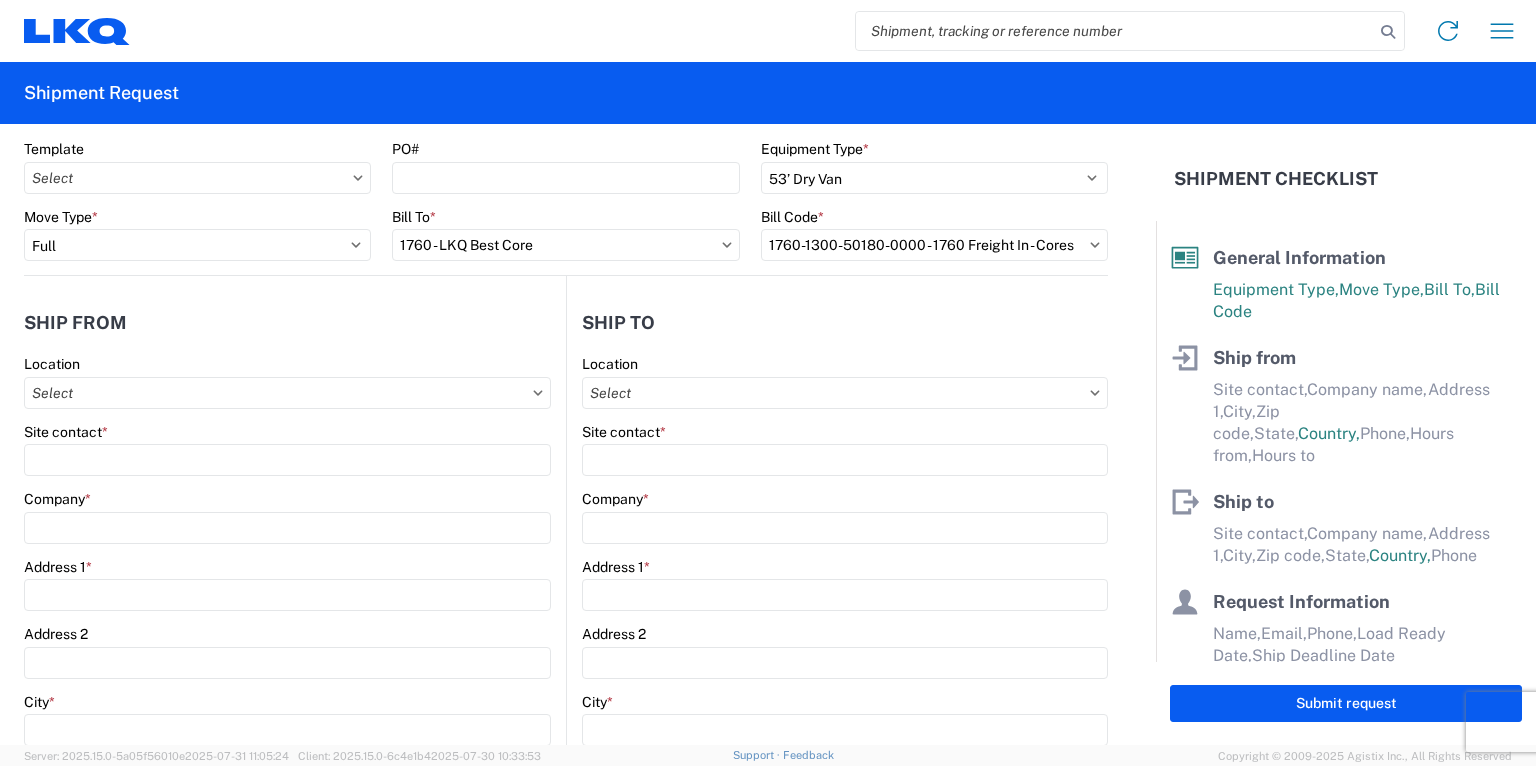 type on "1748 - LKQ Preferred Auto - Conway AR" 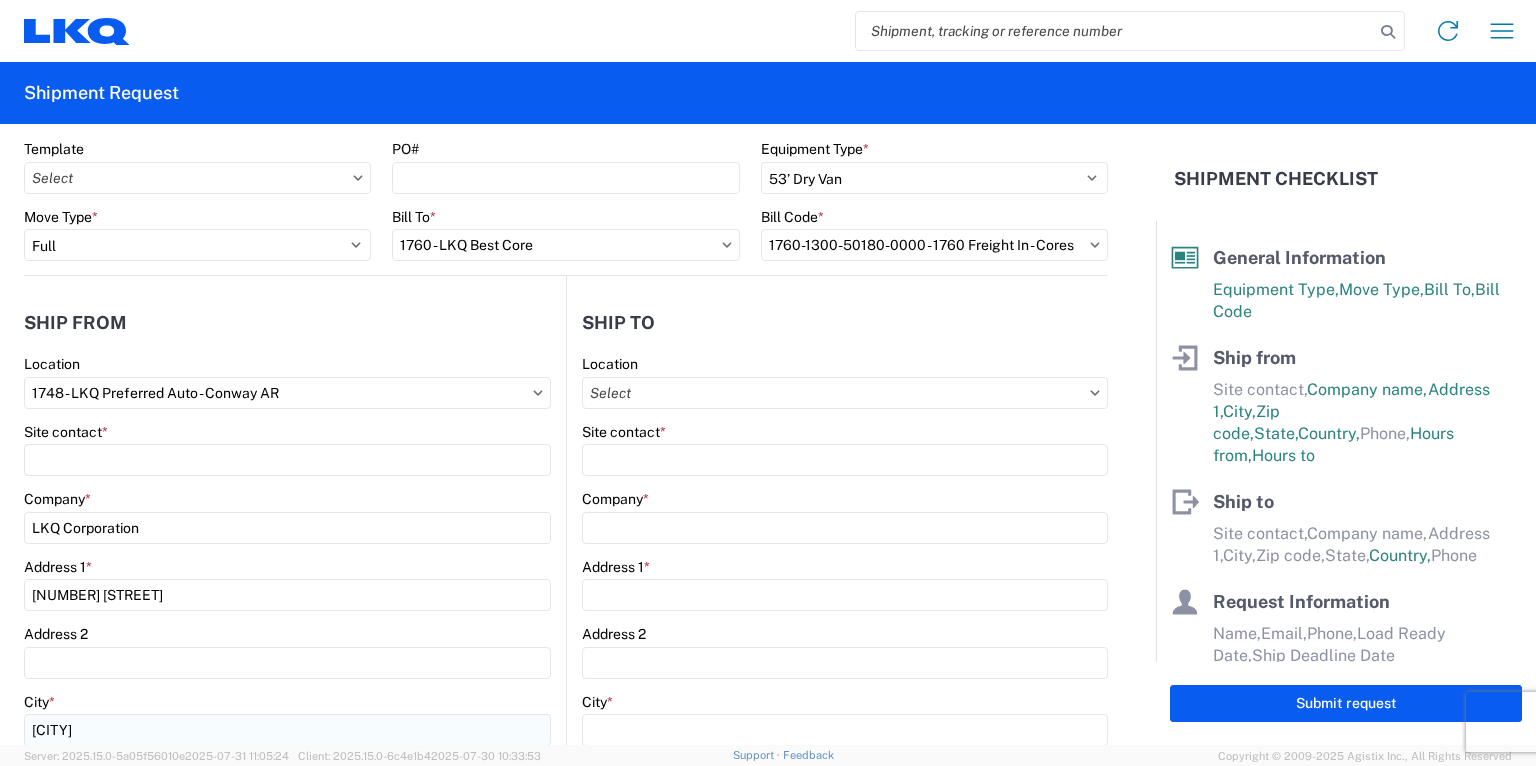 scroll, scrollTop: 240, scrollLeft: 0, axis: vertical 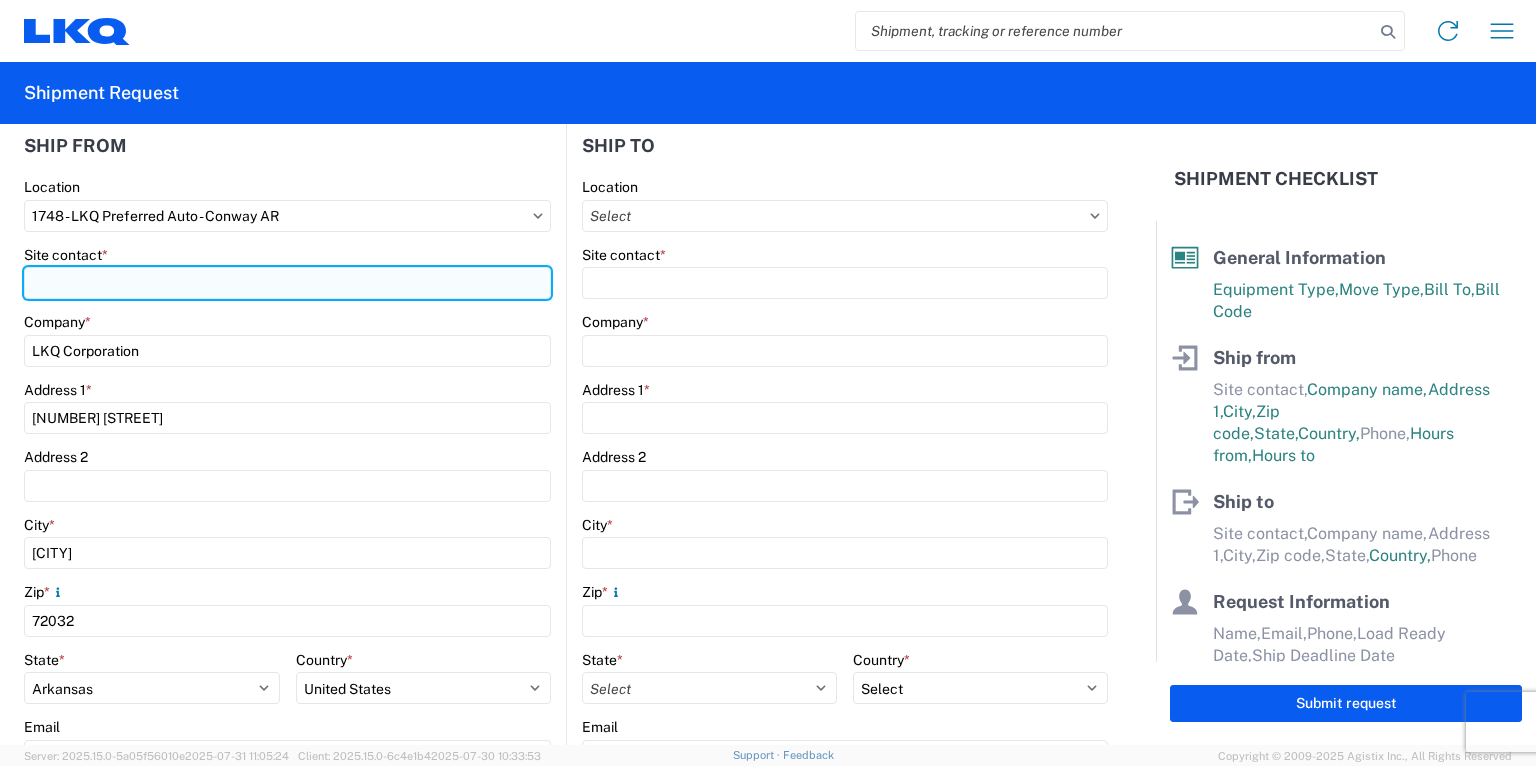 click on "Site contact  *" at bounding box center (287, 283) 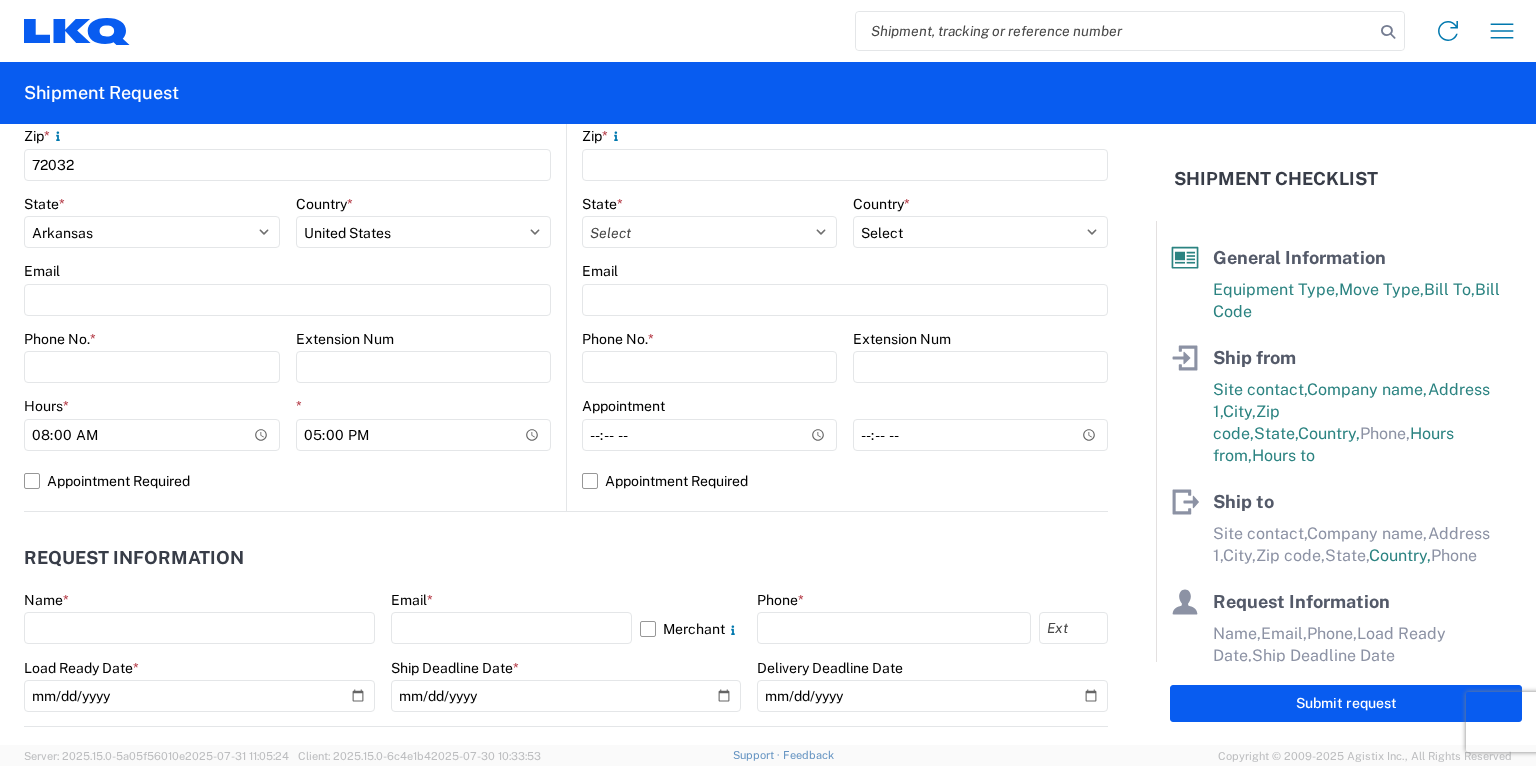 scroll, scrollTop: 720, scrollLeft: 0, axis: vertical 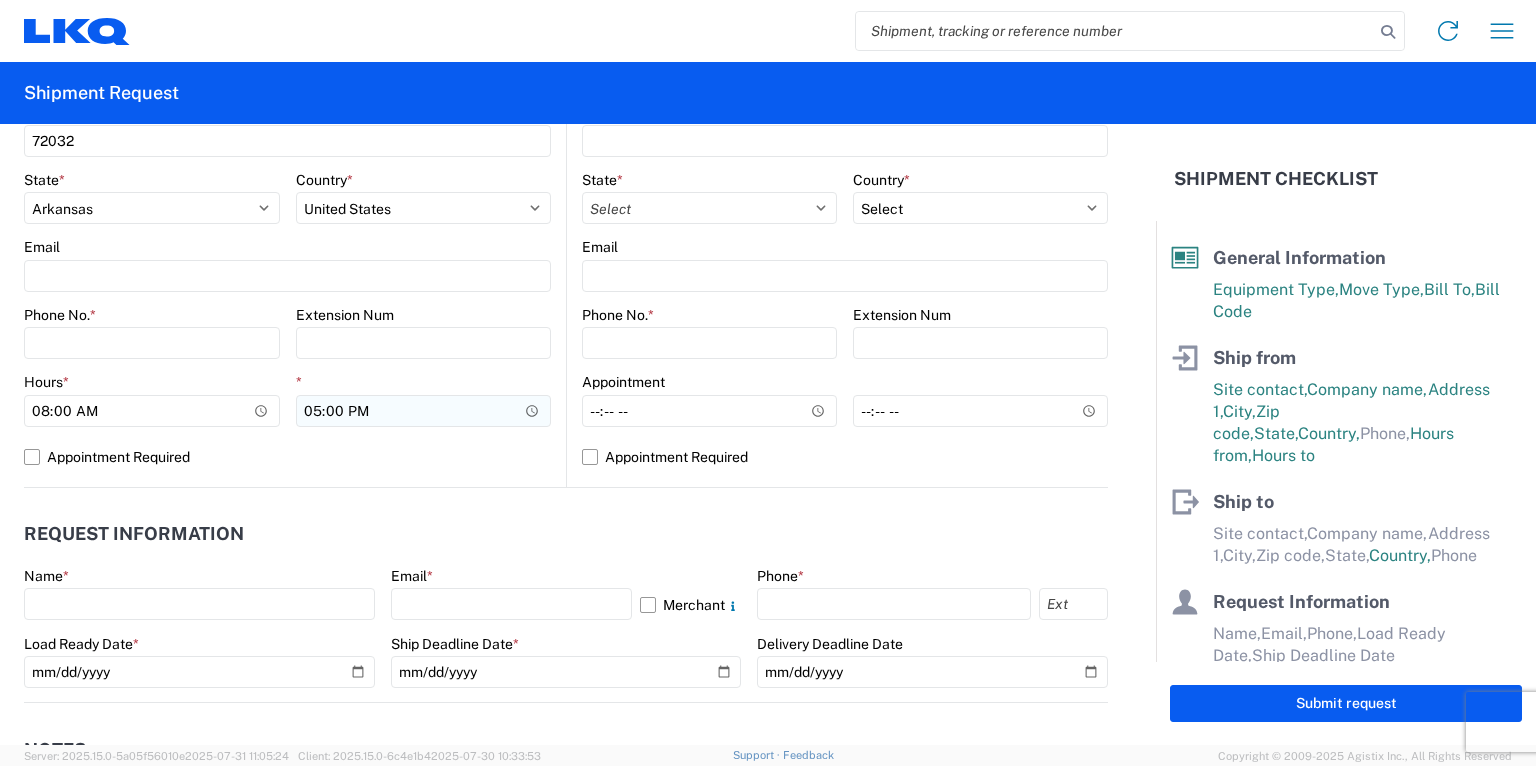 type on "Todd Mace" 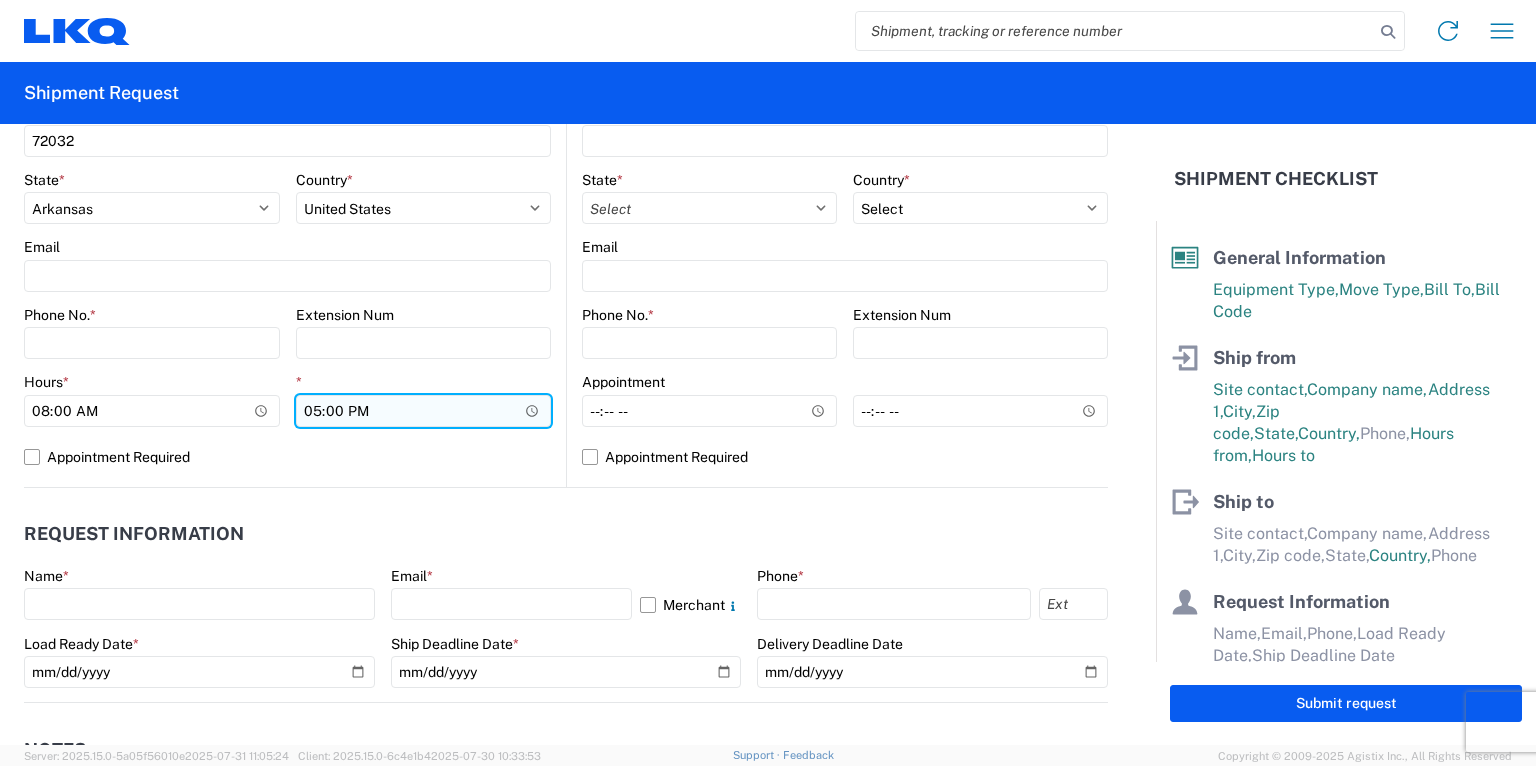 click on "17:00" at bounding box center [424, 411] 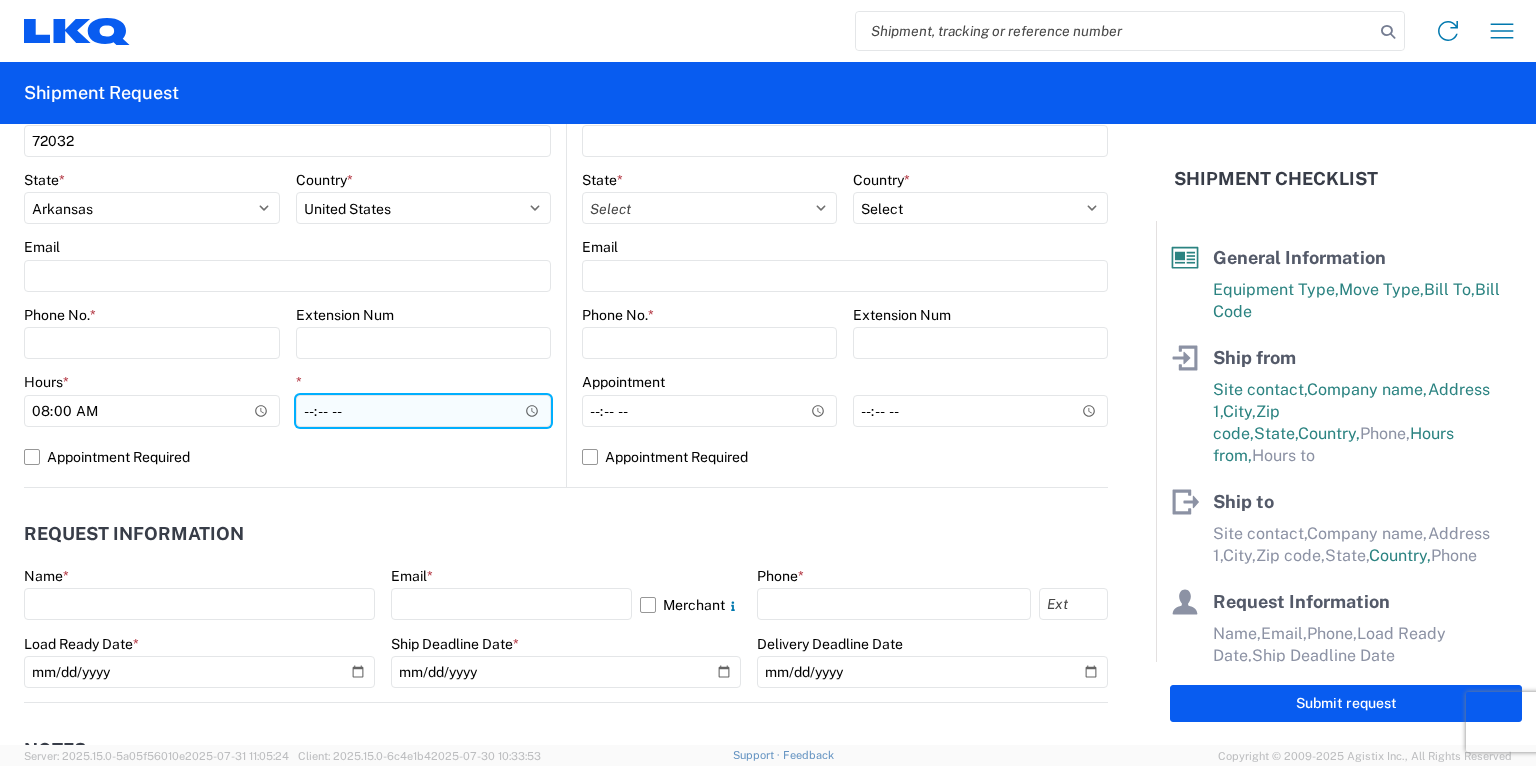 type on "16:00" 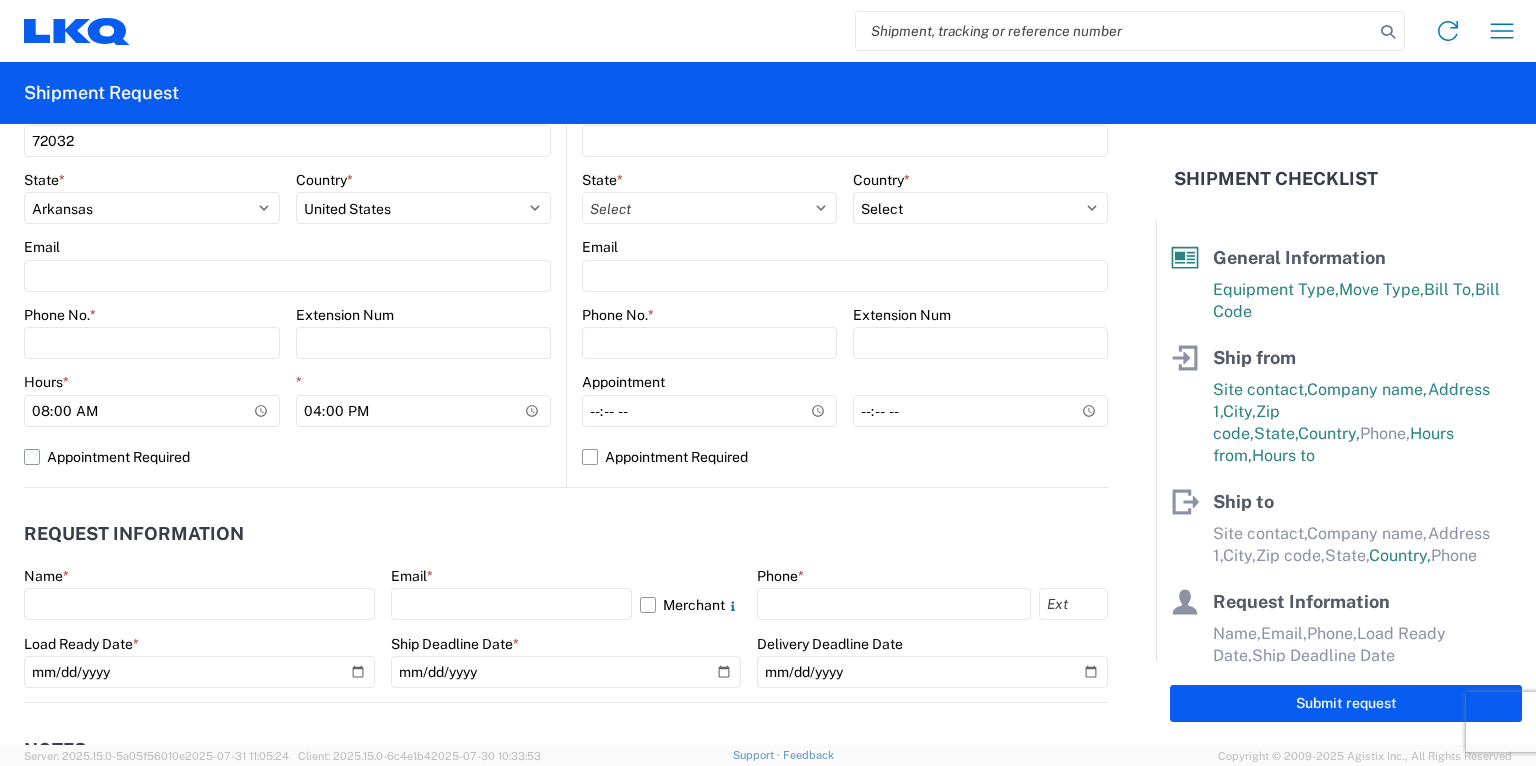 click on "Appointment Required" 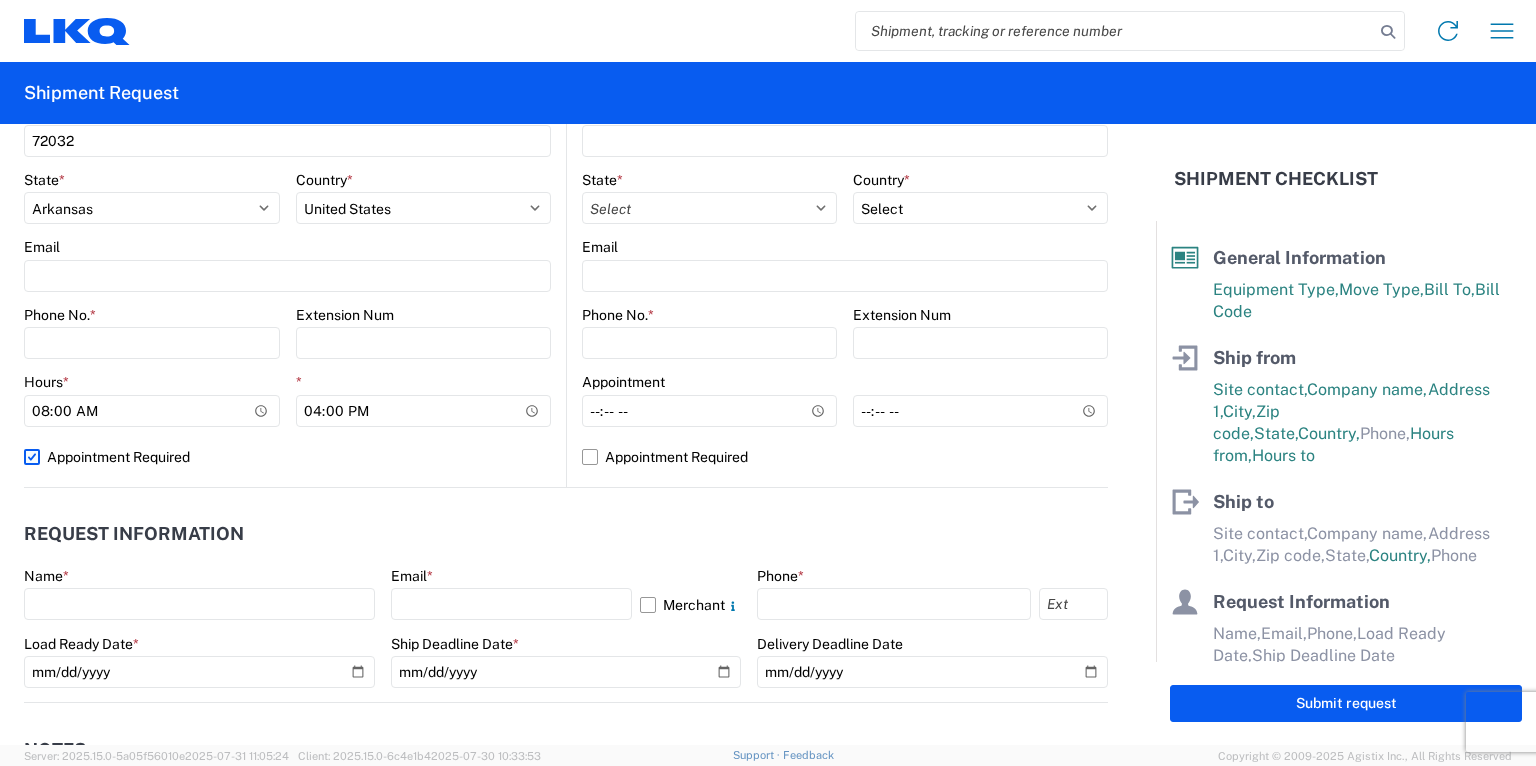 select on "US" 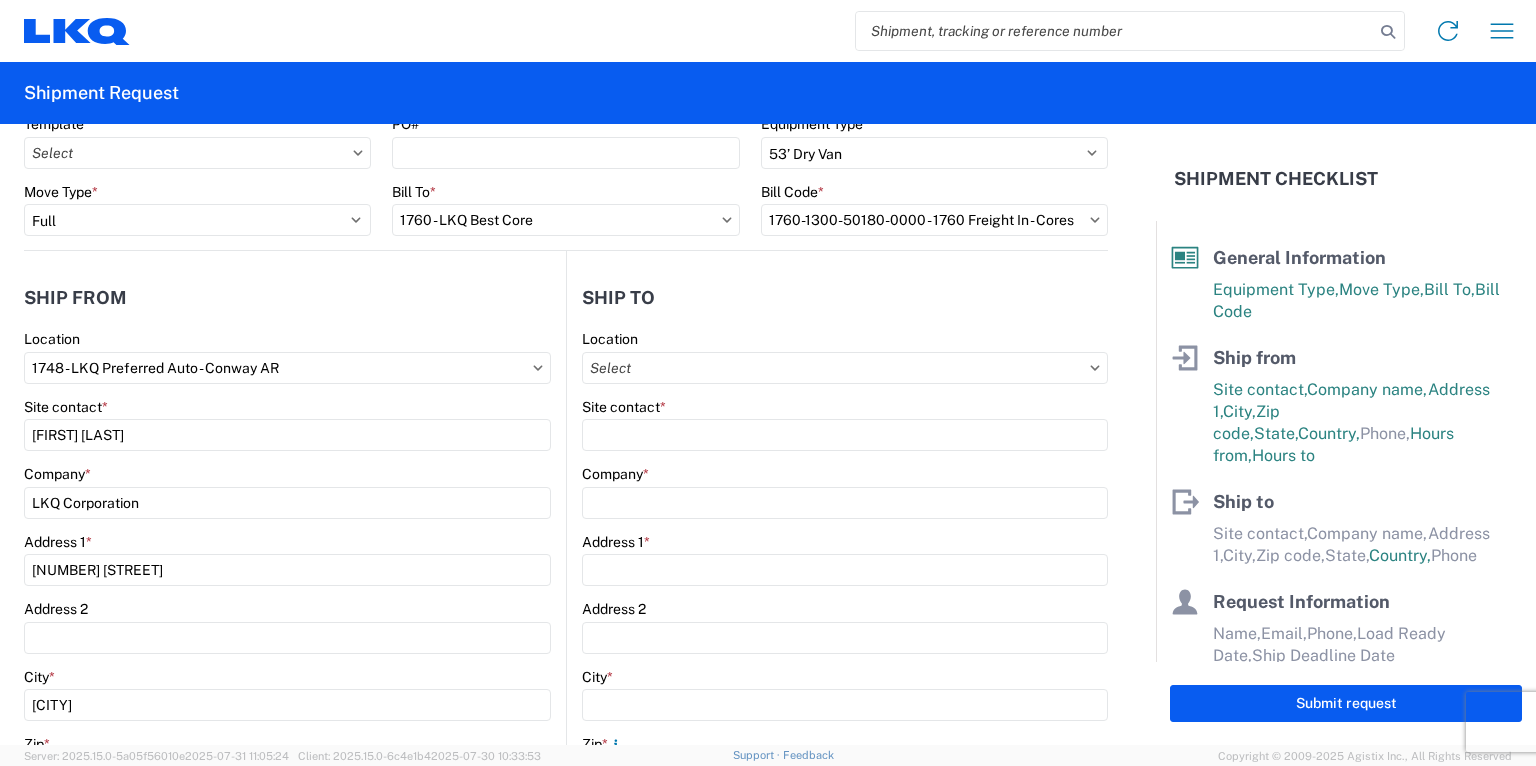 scroll, scrollTop: 80, scrollLeft: 0, axis: vertical 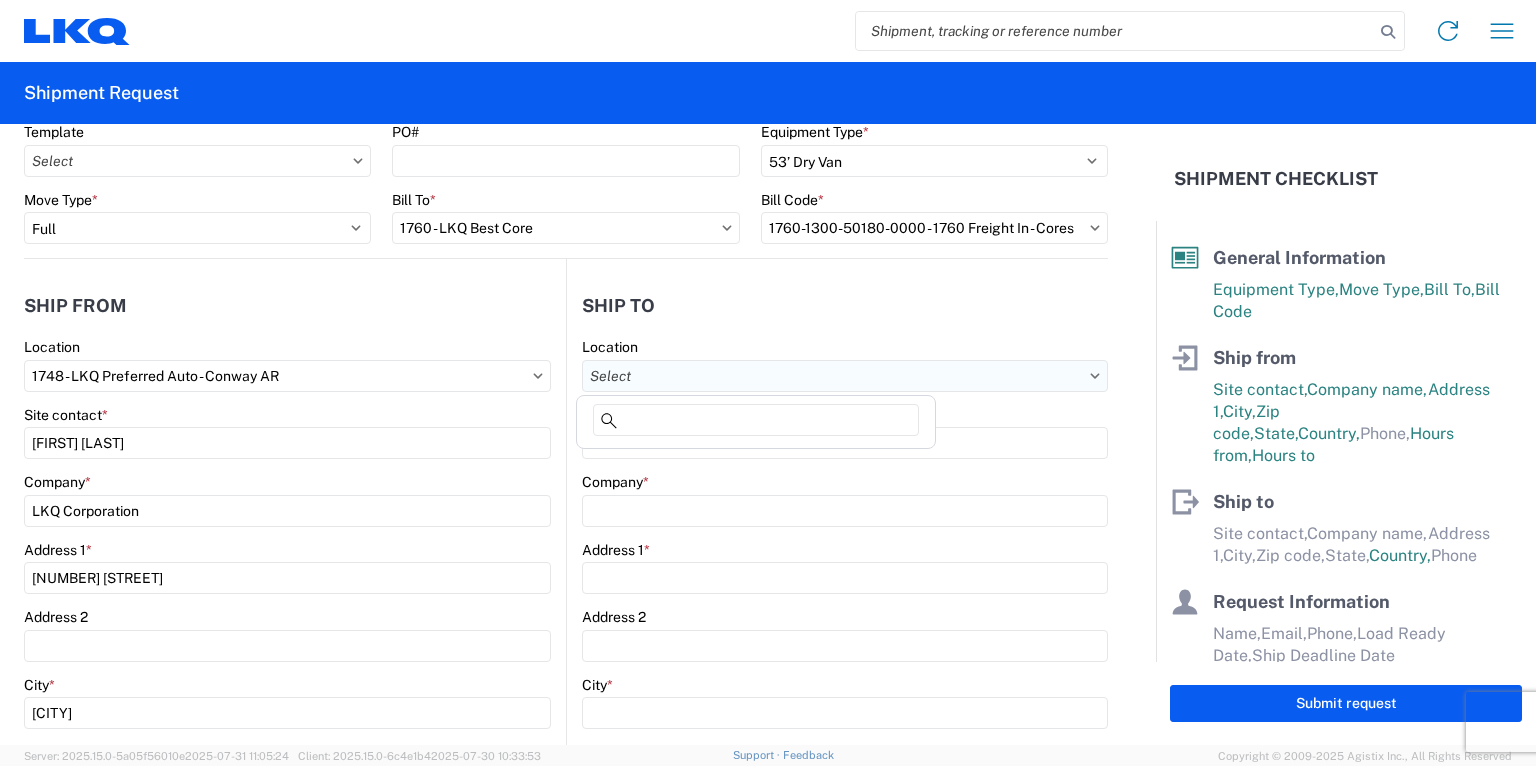 click on "Location" at bounding box center [845, 376] 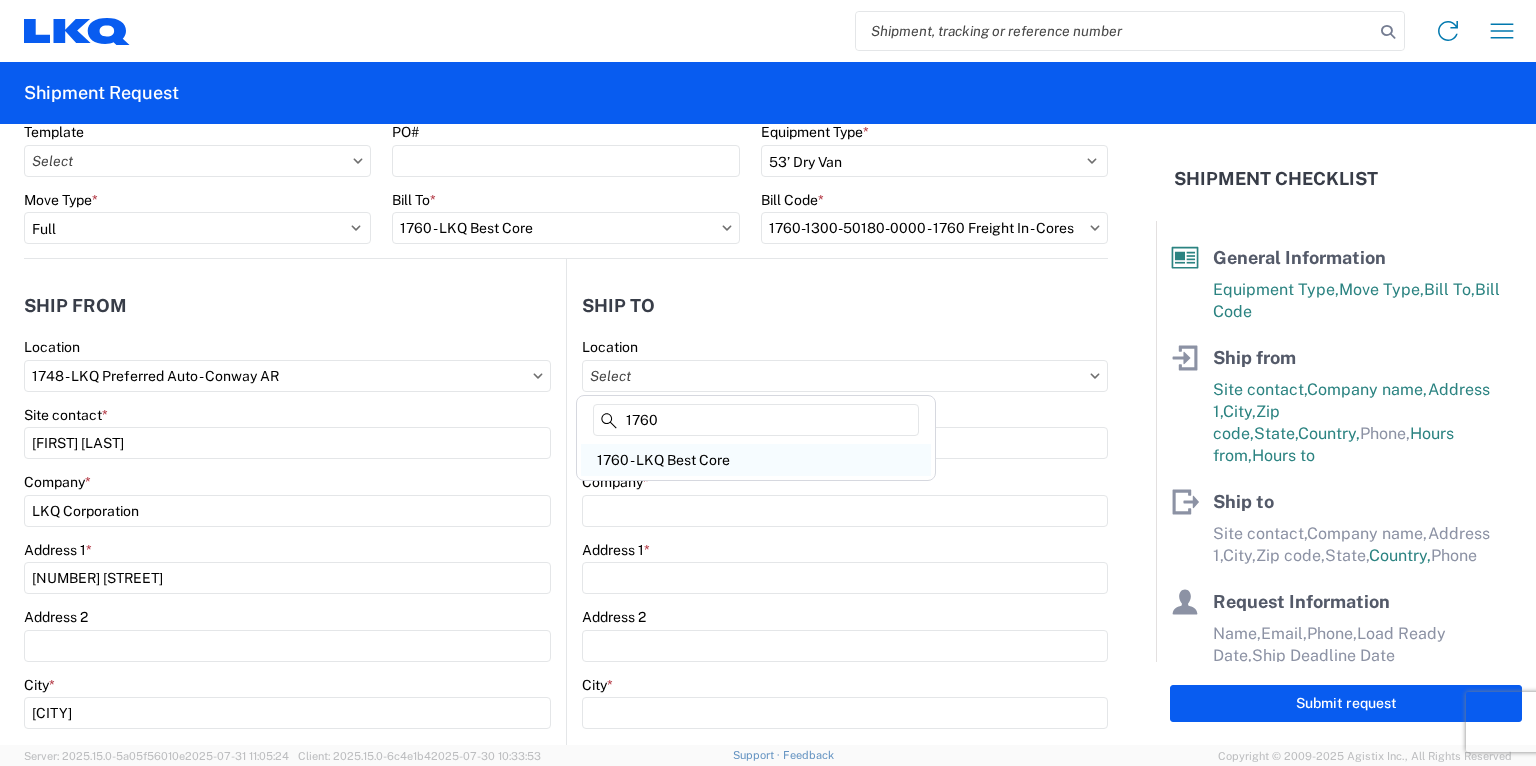 type on "1760" 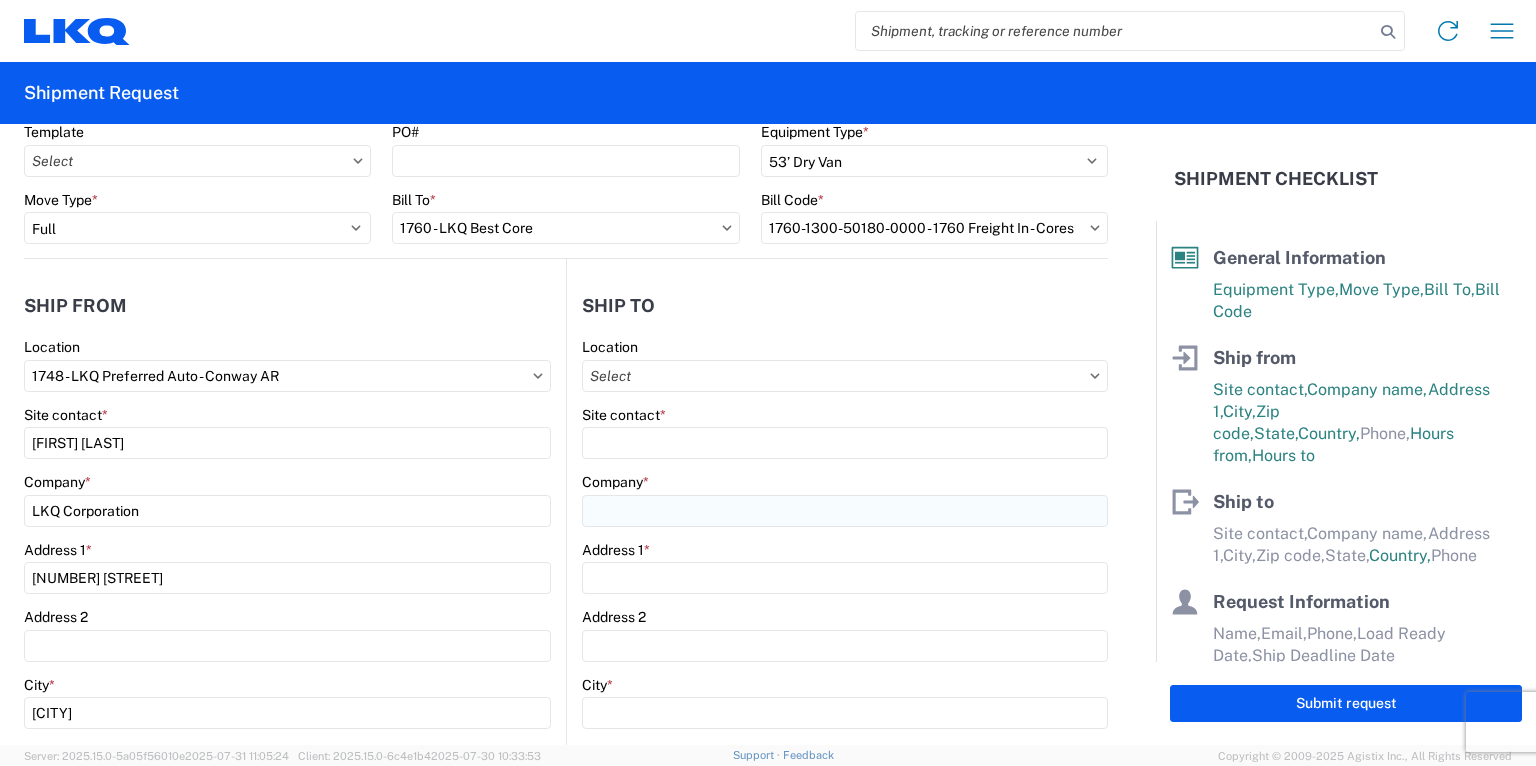 type on "1760 - LKQ Best Core" 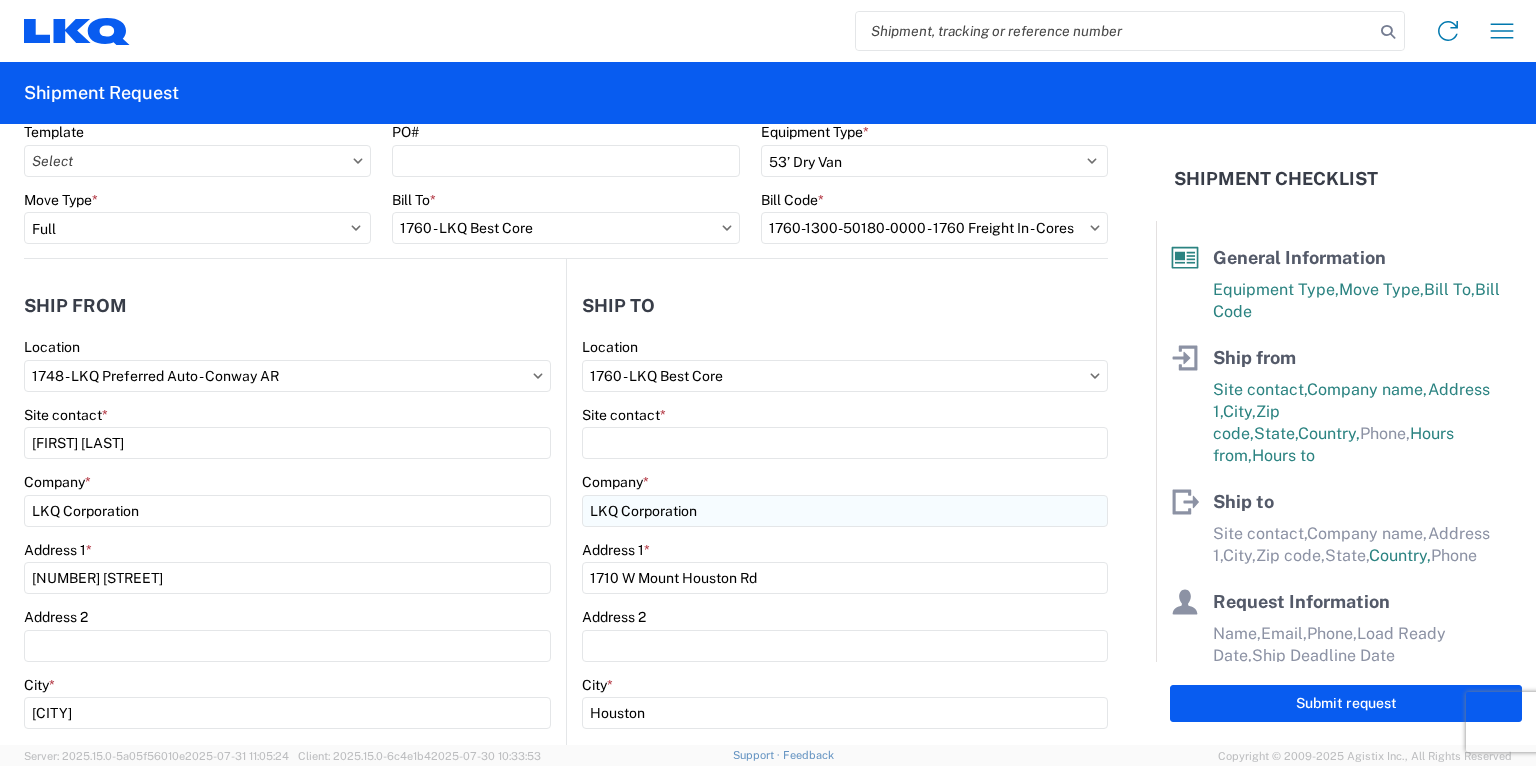 select on "TX" 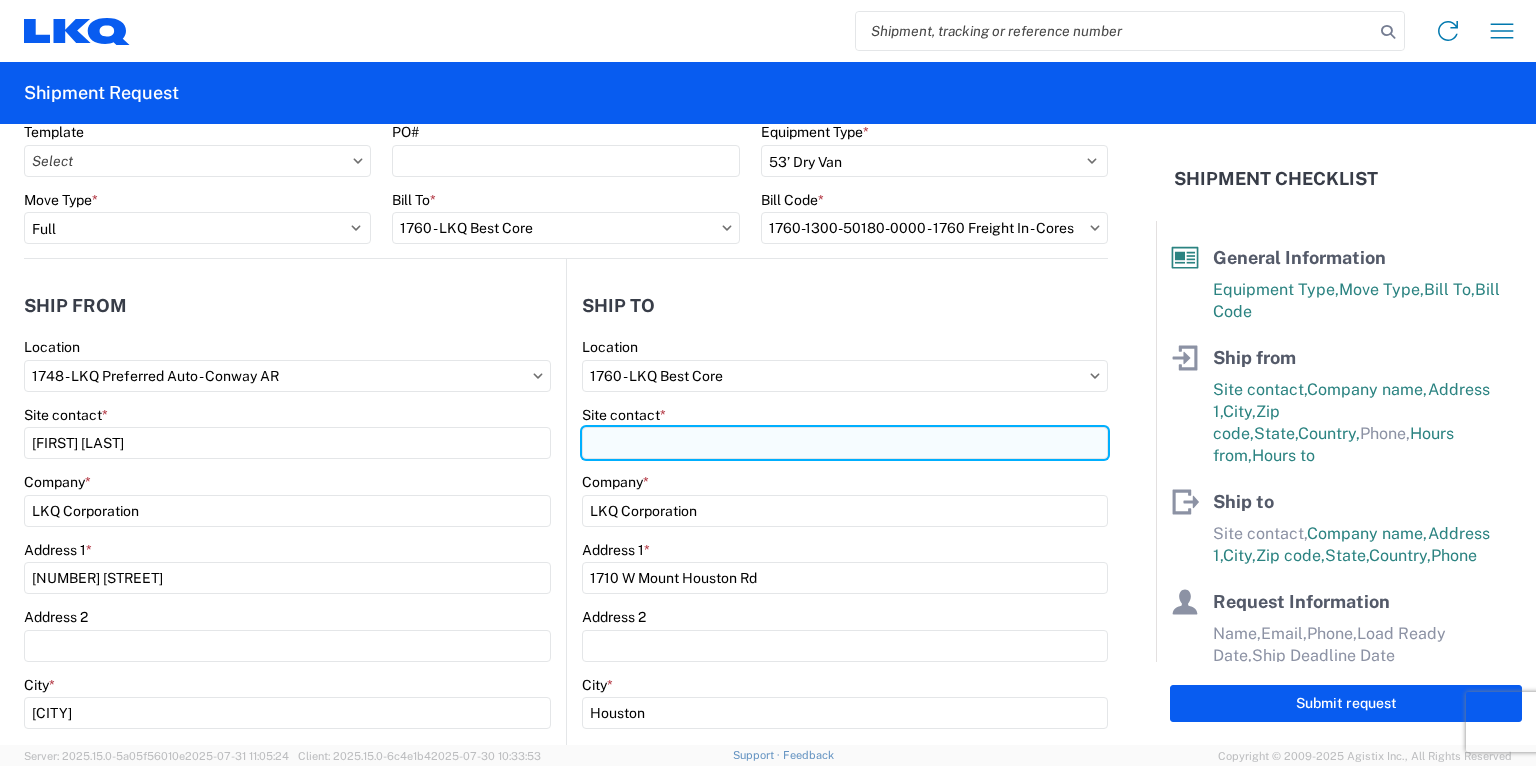 click on "Site contact  *" at bounding box center [845, 443] 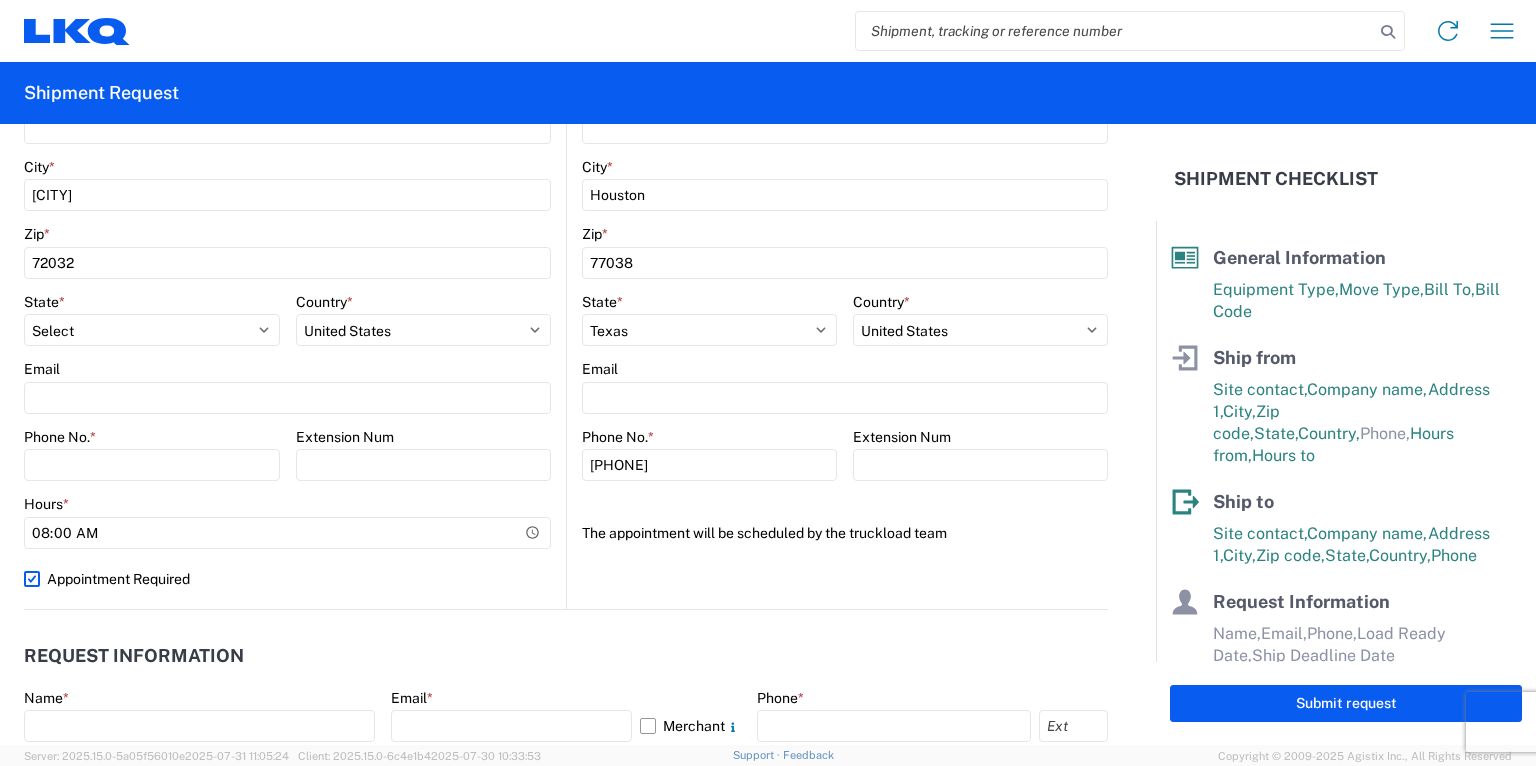 scroll, scrollTop: 560, scrollLeft: 0, axis: vertical 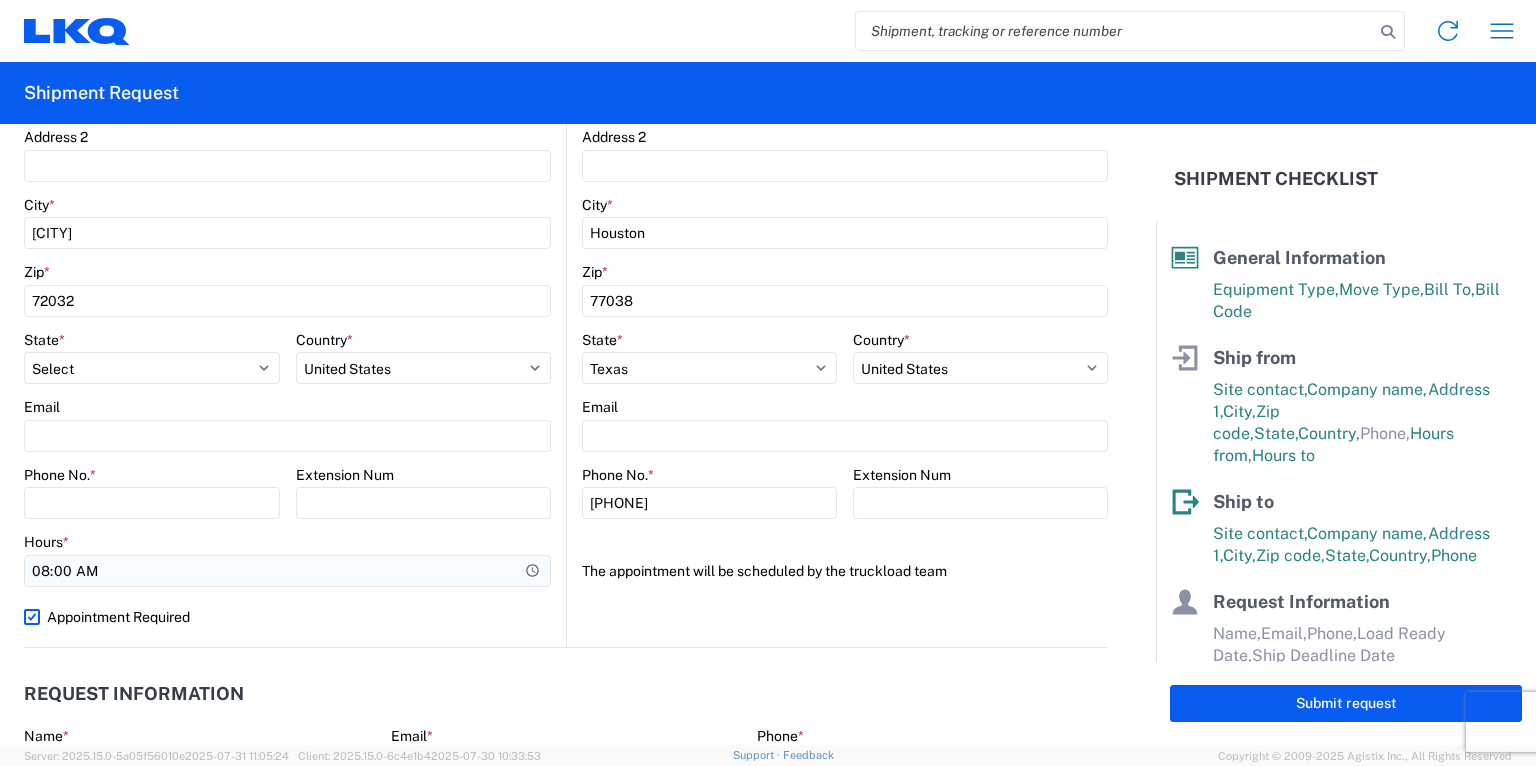 type on "Chris Millwee" 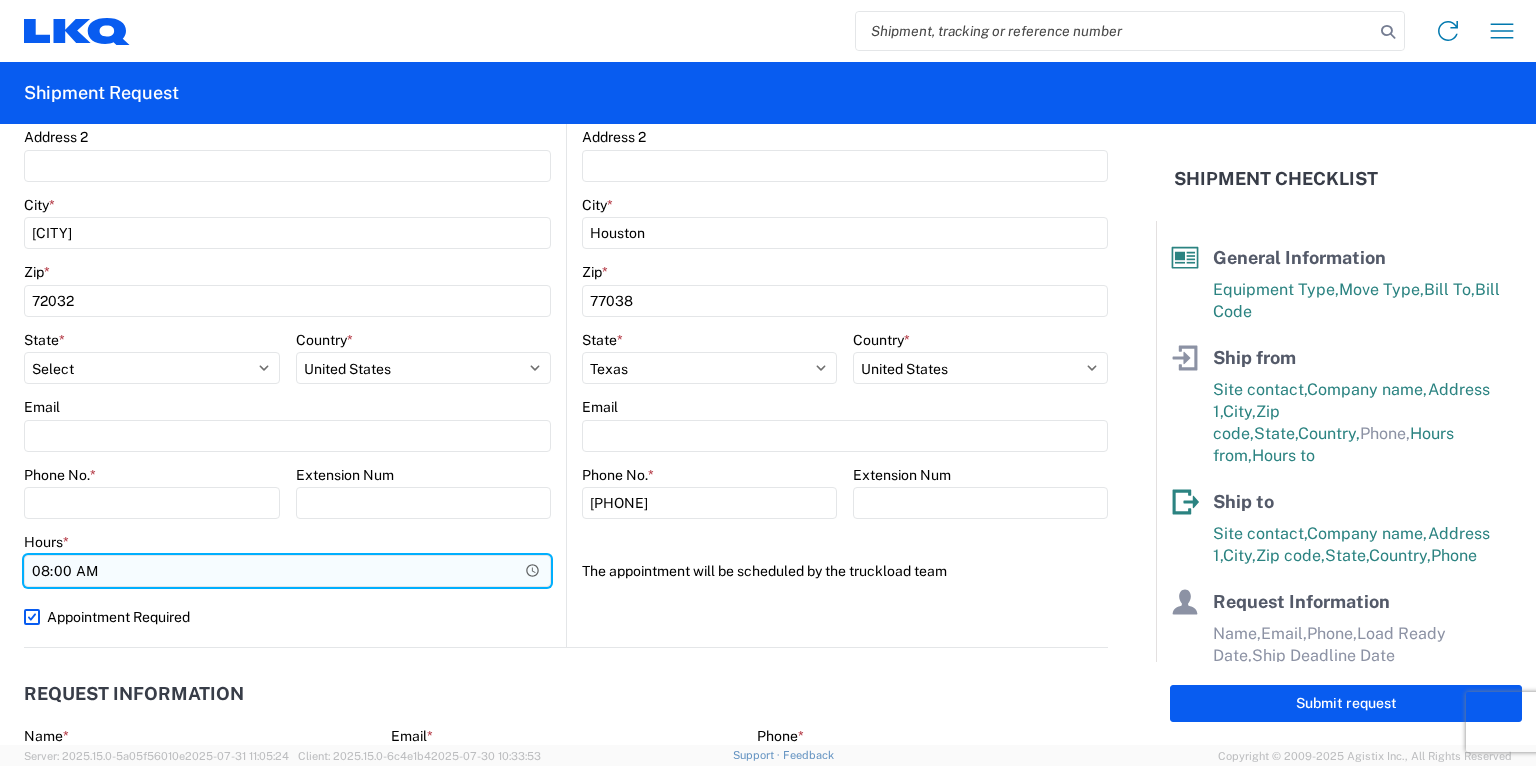 click on "08:00" at bounding box center (287, 571) 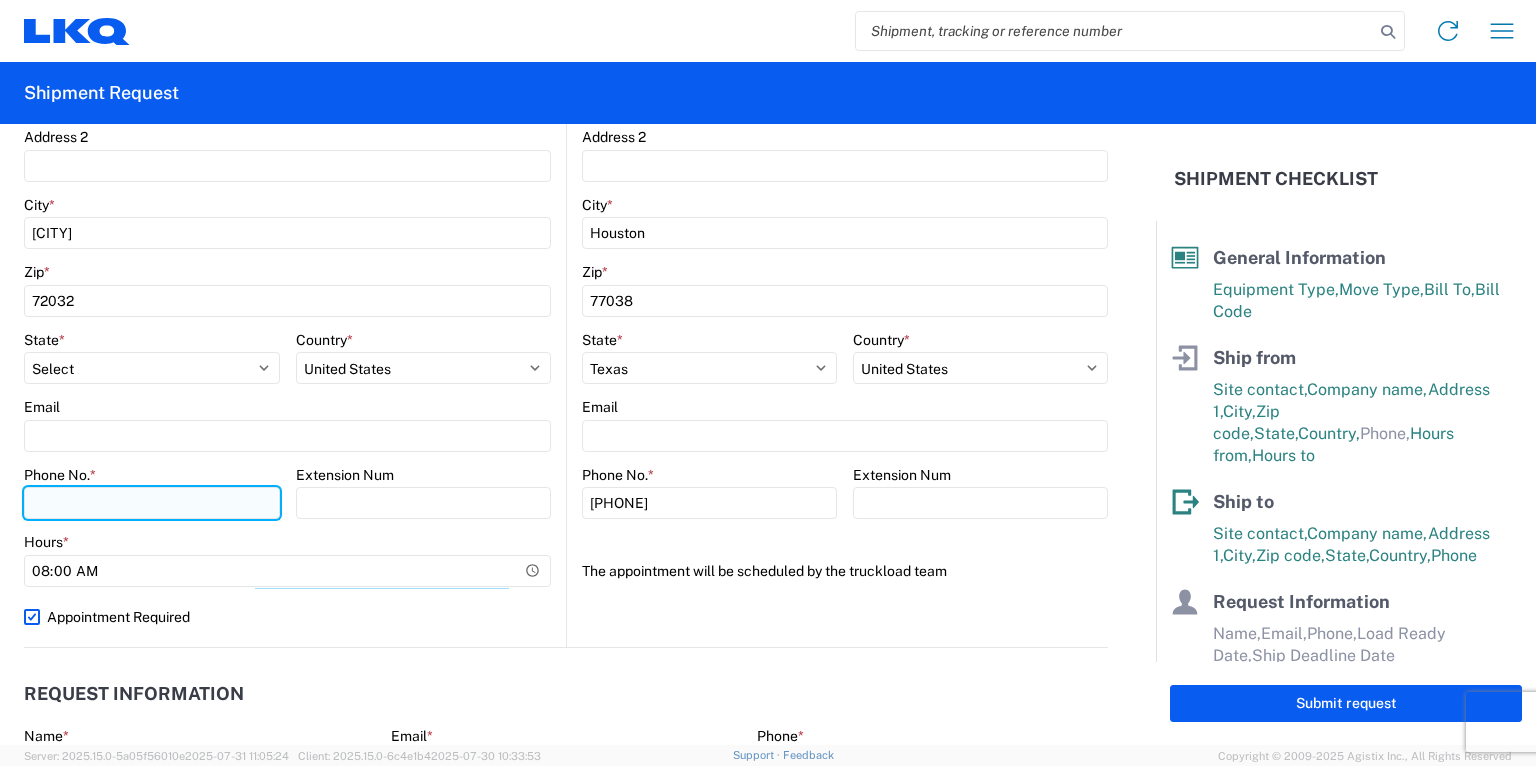 click on "Phone No.  *" at bounding box center [152, 503] 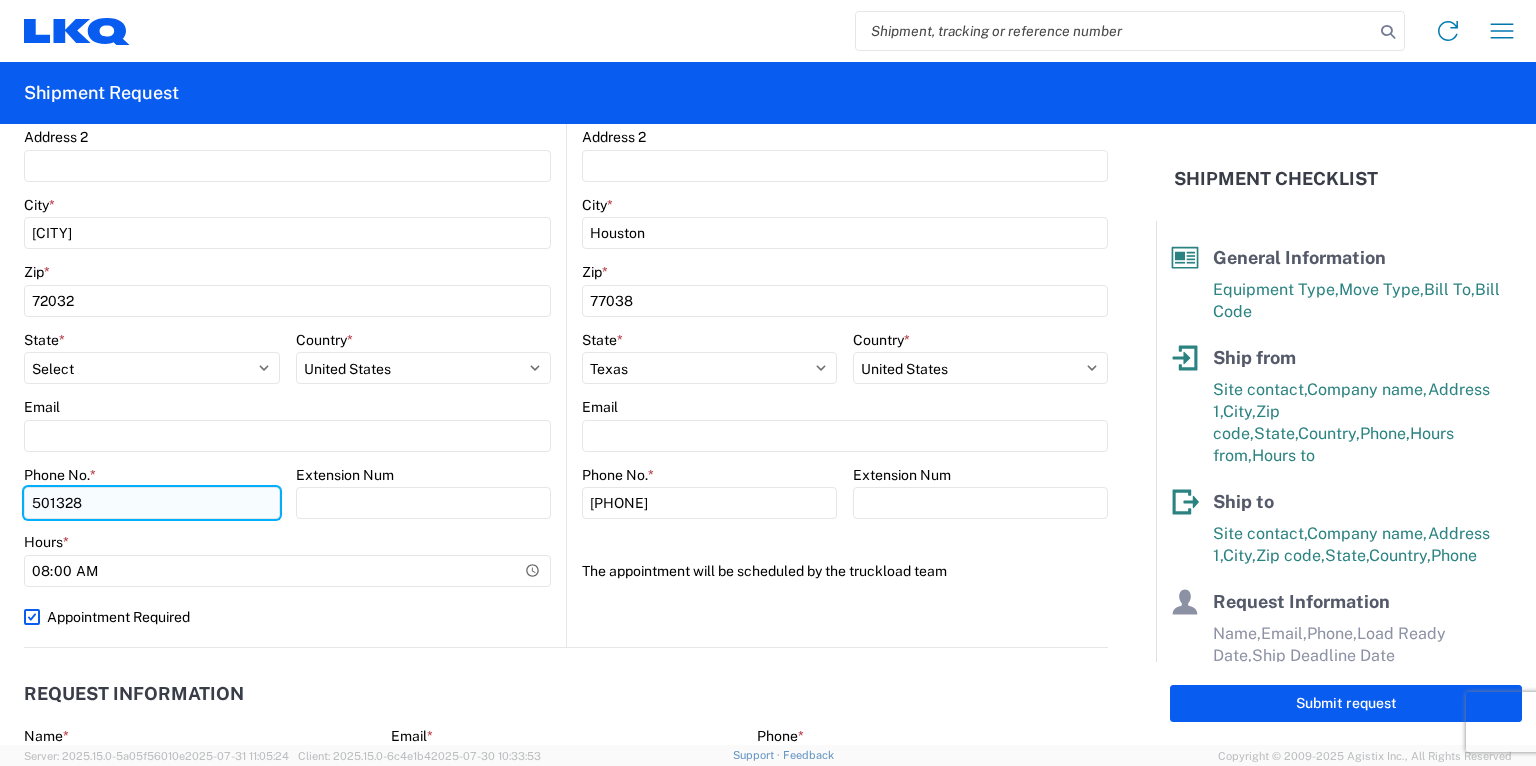type on "5013284223" 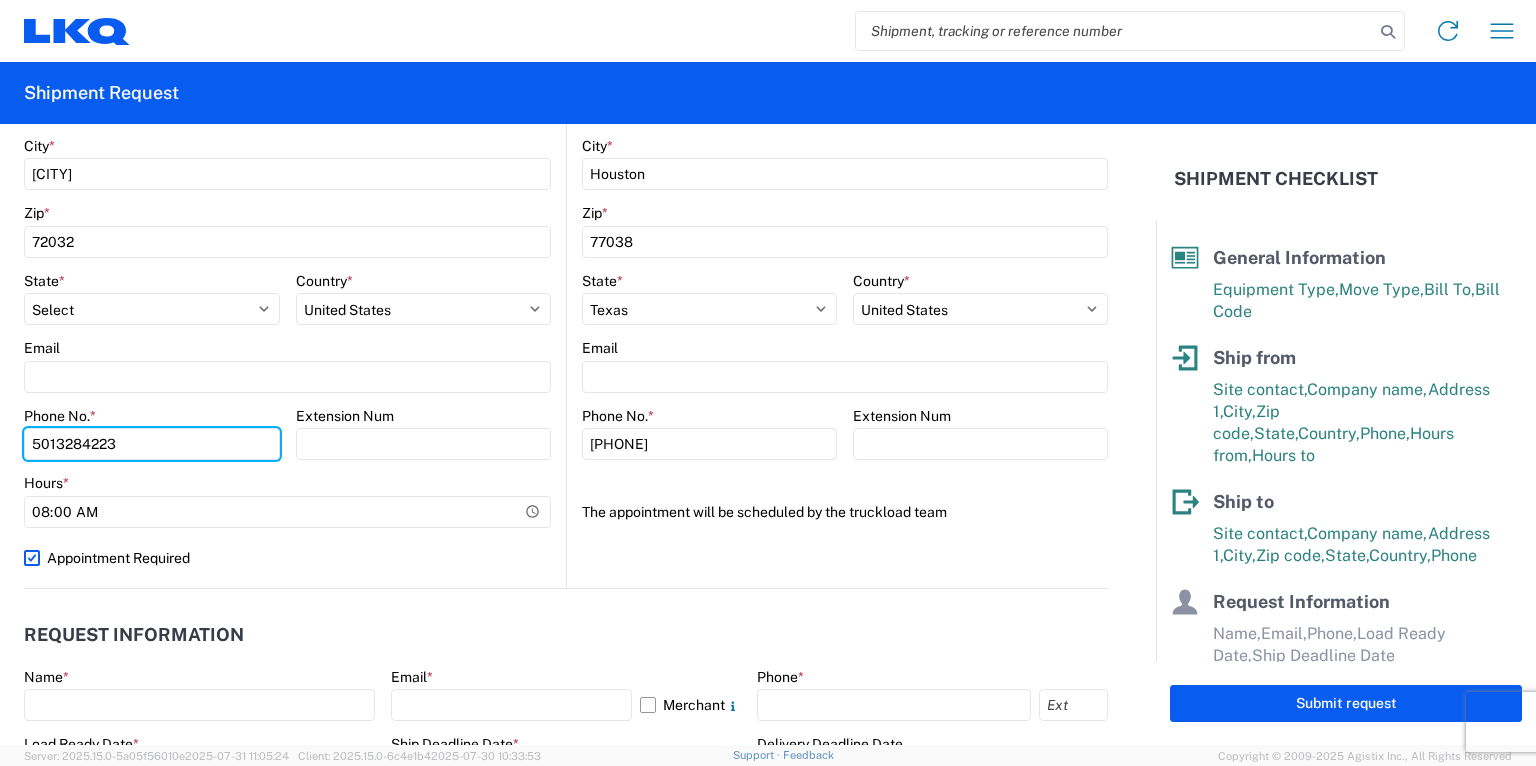 scroll, scrollTop: 720, scrollLeft: 0, axis: vertical 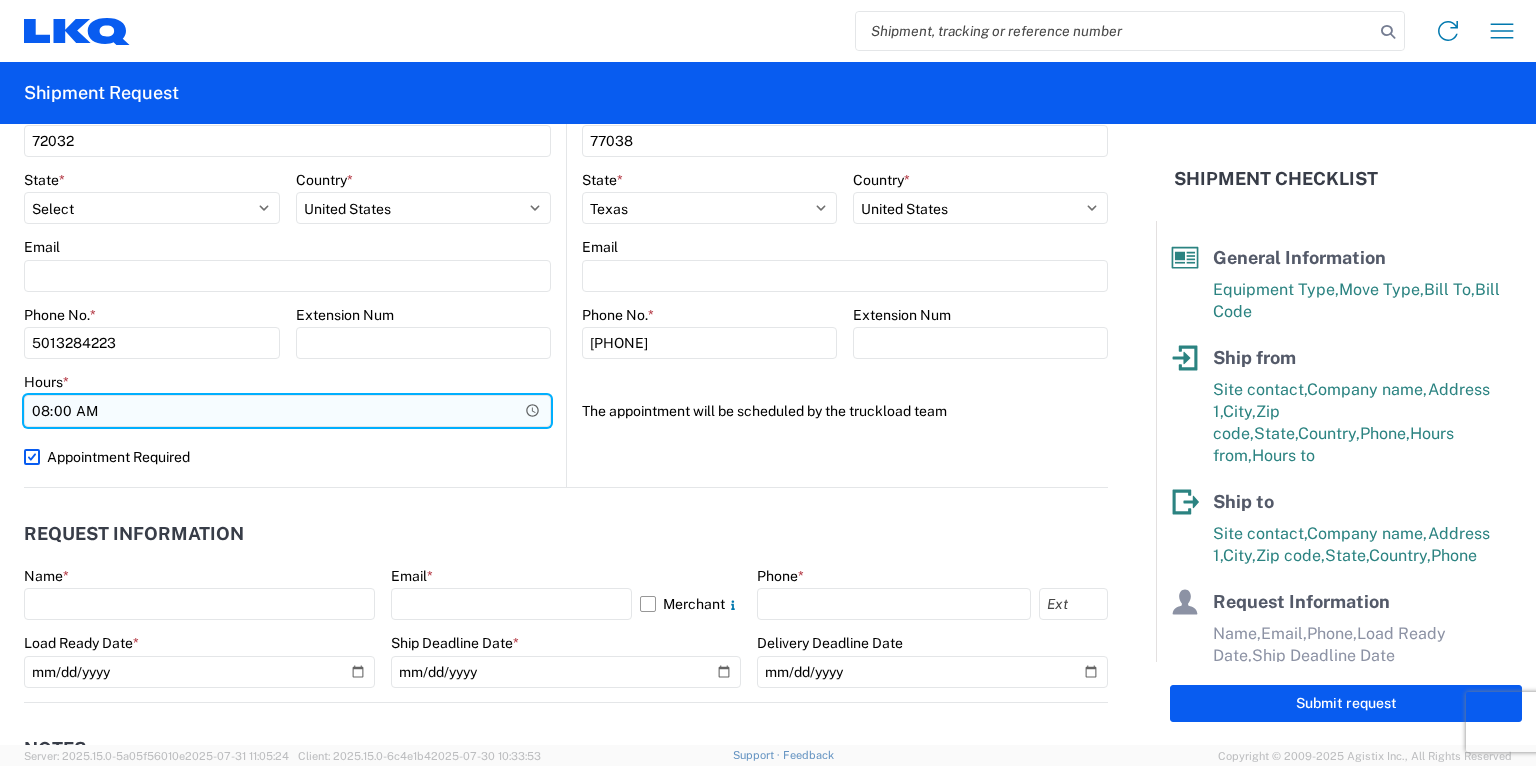 click on "08:00" at bounding box center [287, 411] 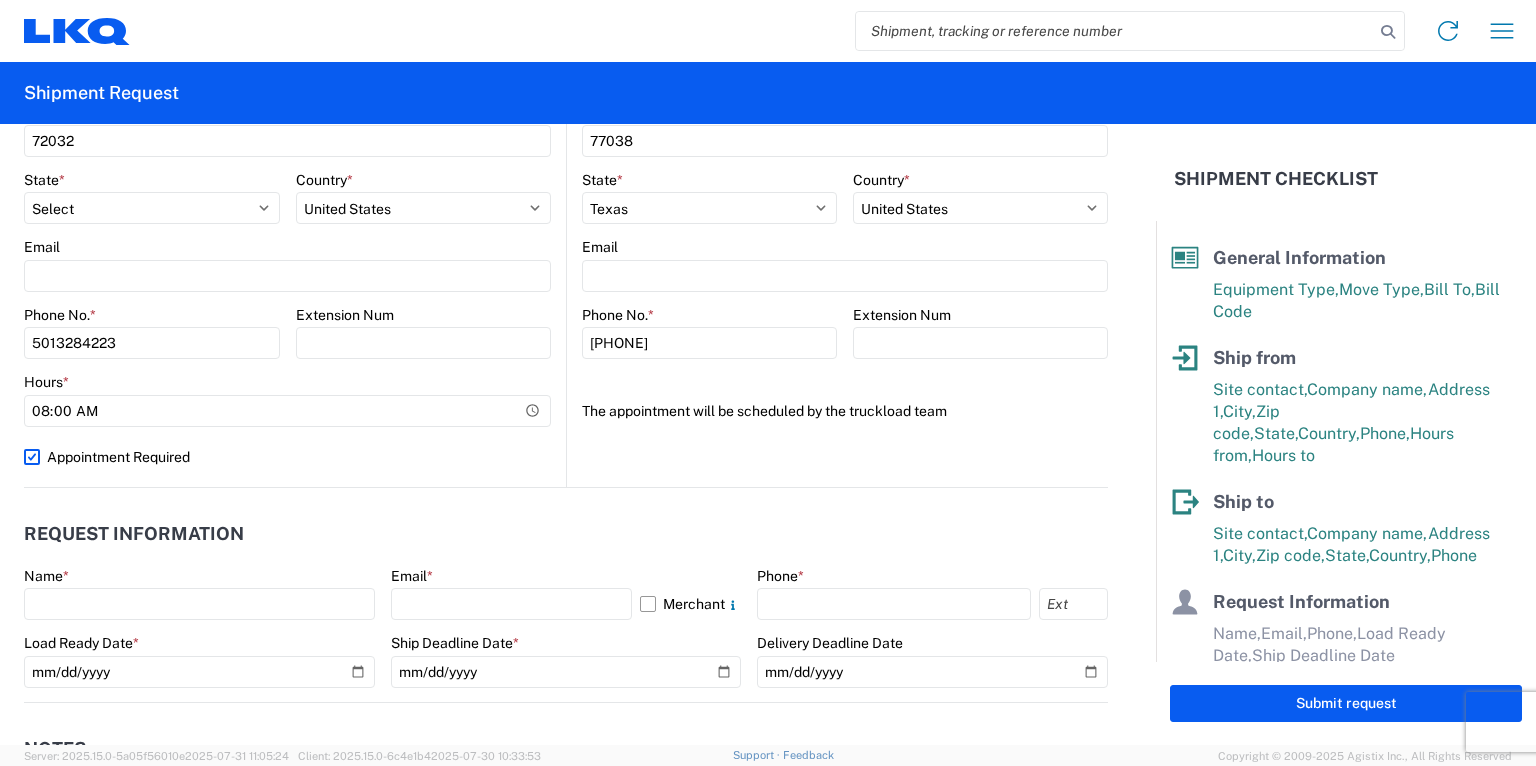 click on "1748  Location  1748 - LKQ Preferred Auto - Conway AR  Site contact  * Todd Mace  Company  * LKQ Corporation  Address 1  * 650 Simon Street  Address 2   City  * Conway  Zip  * 72032  State  * Select Alabama Alaska Arizona Arkansas Armed Forces Americas Armed Forces Europe Armed Forces Pacific California Colorado Connecticut Delaware District of Columbia Florida Georgia Hawaii Idaho Illinois Indiana Iowa Kansas Kentucky Louisiana Maine Maryland Massachusetts Michigan Minnesota Mississippi Missouri Montana Nebraska Nevada New Hampshire New Jersey New Mexico New York North Carolina North Dakota Ohio Oklahoma Oregon Palau Pennsylvania Puerto Rico Rhode Island South Carolina South Dakota Tennessee Texas Utah Vermont Virginia Washington West Virginia Wisconsin Wyoming  Country  * Select Afghanistan Åland Islands Albania Algeria American Samoa Andorra Angola Anguilla Antarctica Antigua & Barbuda Argentina Armenia Aruba Australia Austria Azerbaijan Bahamas Bahrain Bangladesh Barbados Belarus Belgium Belize Benin * *" 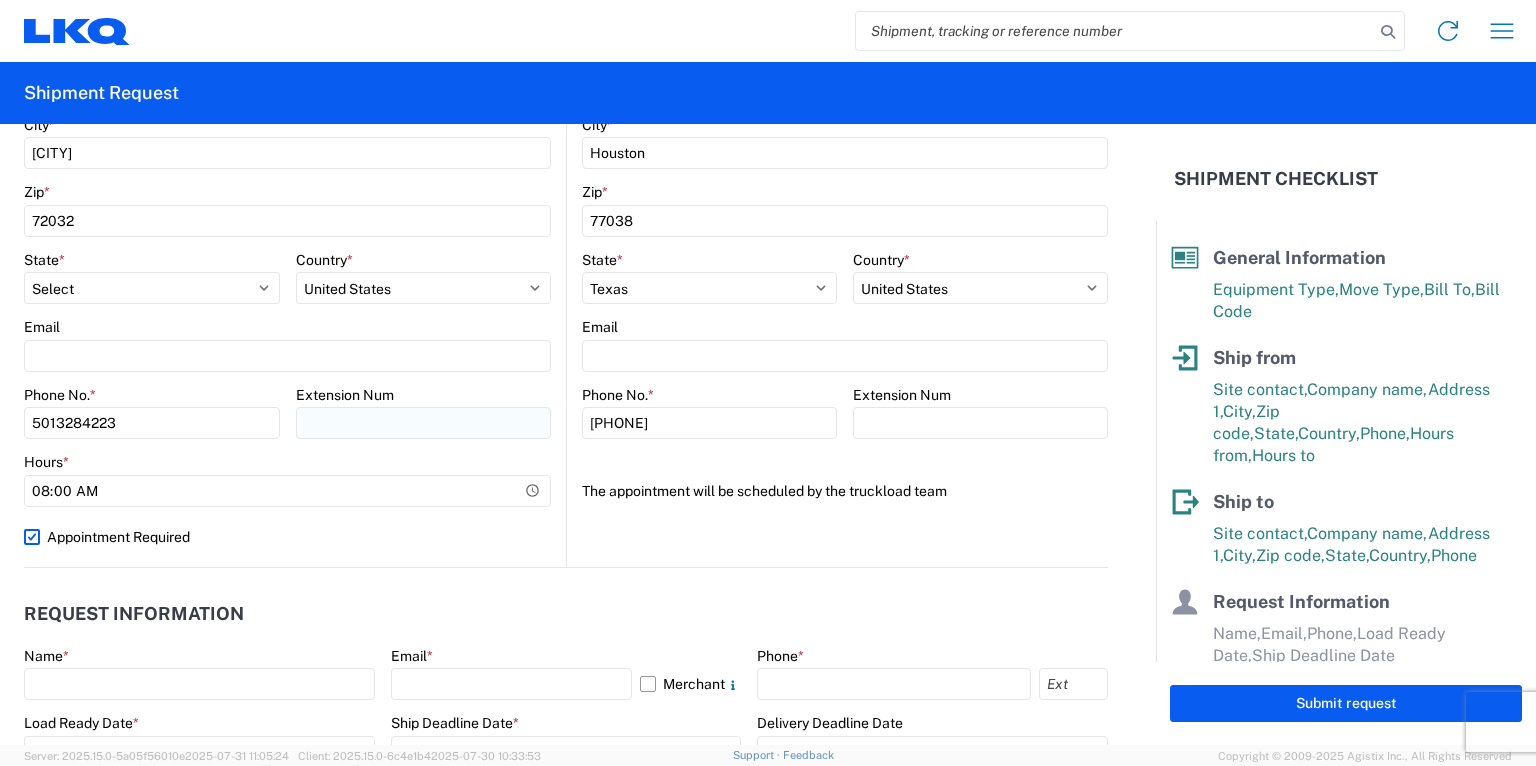 scroll, scrollTop: 720, scrollLeft: 0, axis: vertical 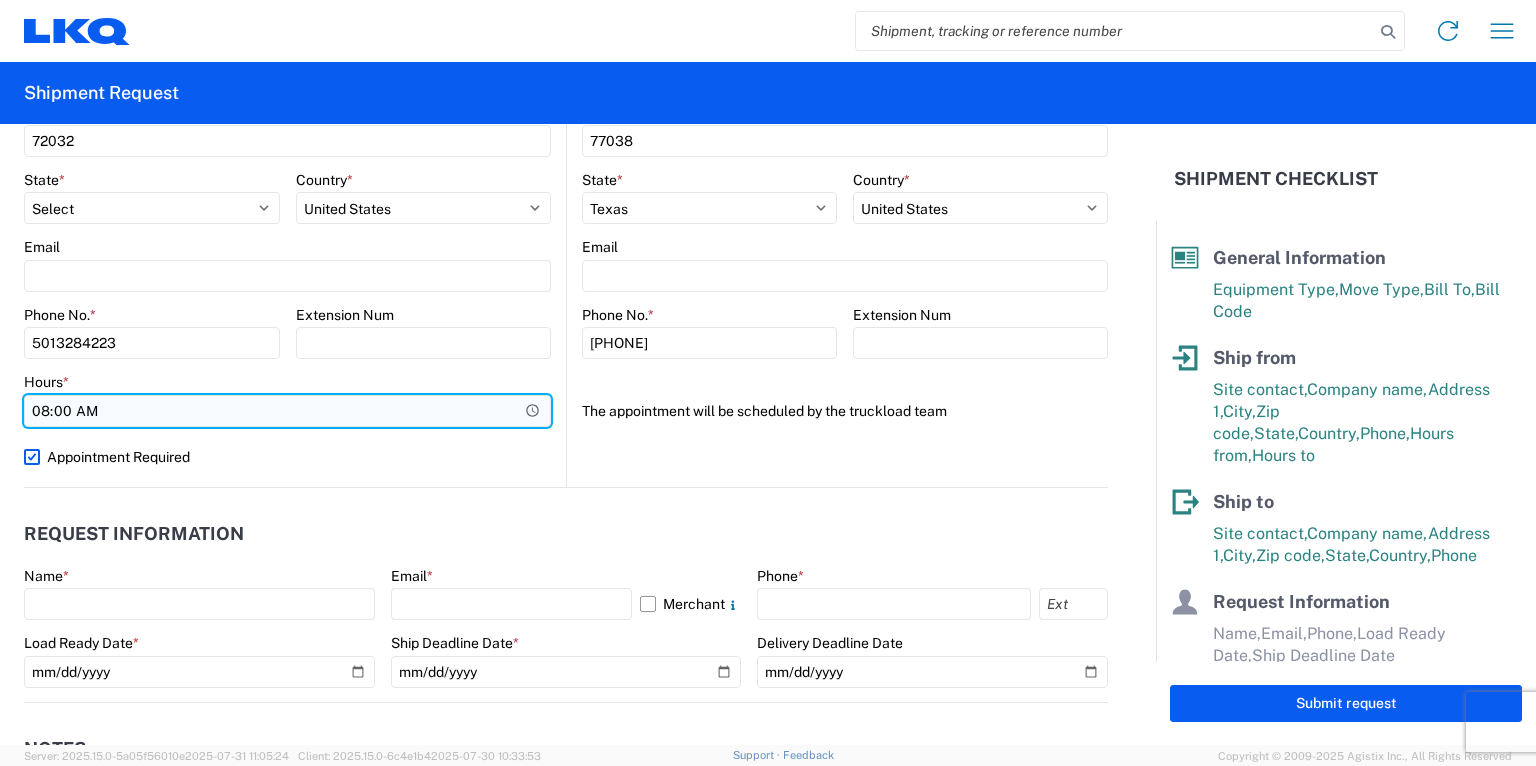 click on "08:00" at bounding box center (287, 411) 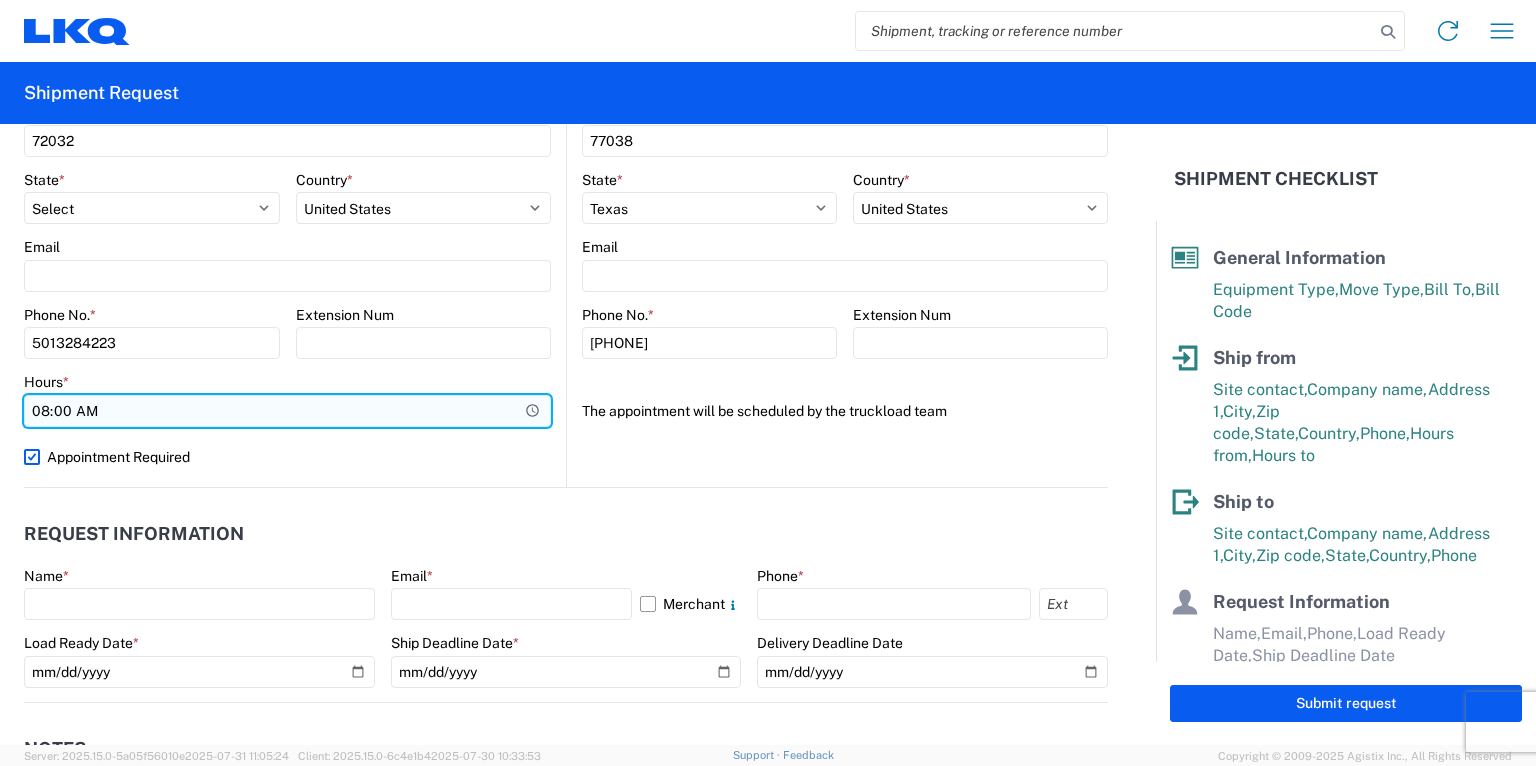 click on "08:00" at bounding box center (287, 411) 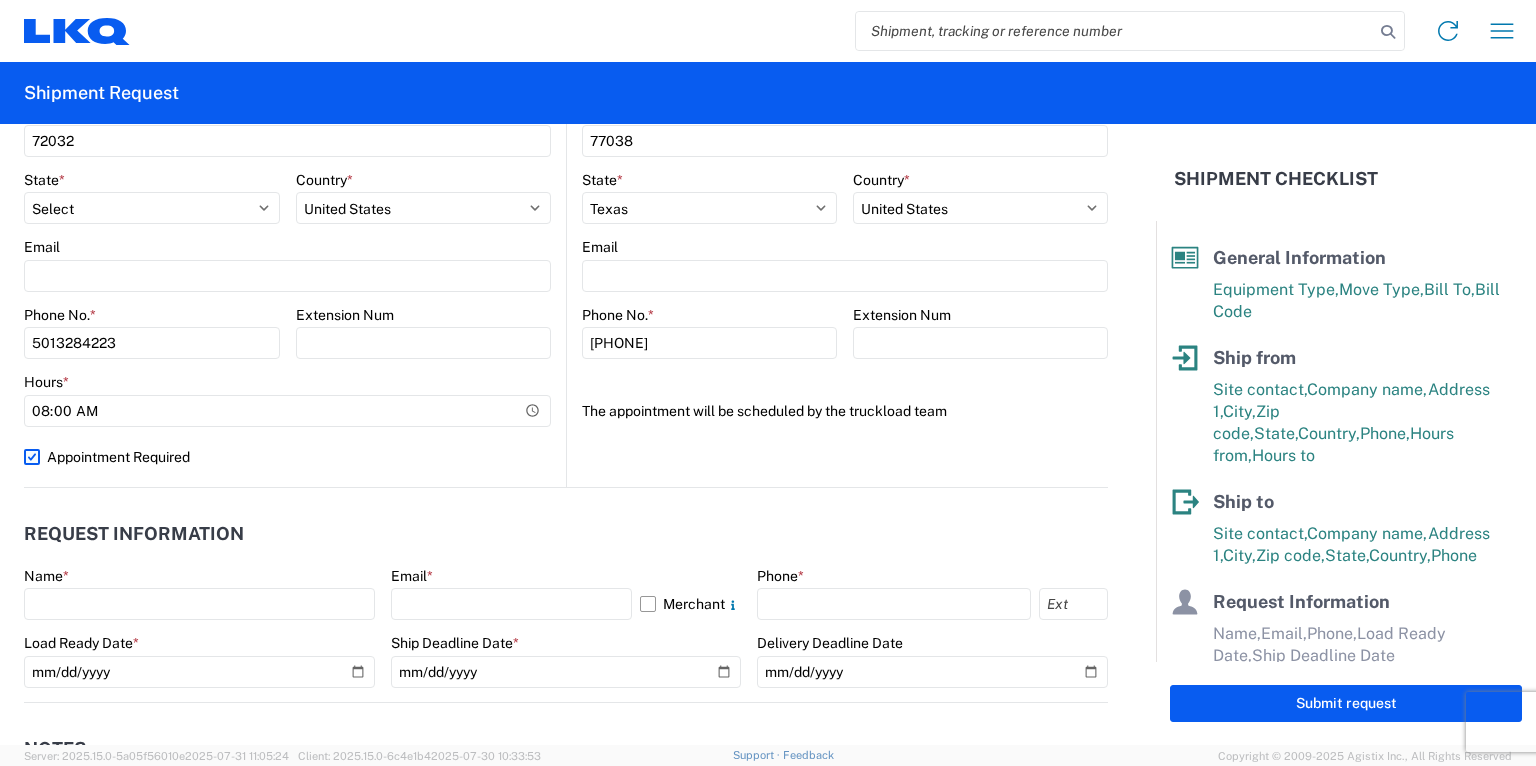 click on "Appointment Required" 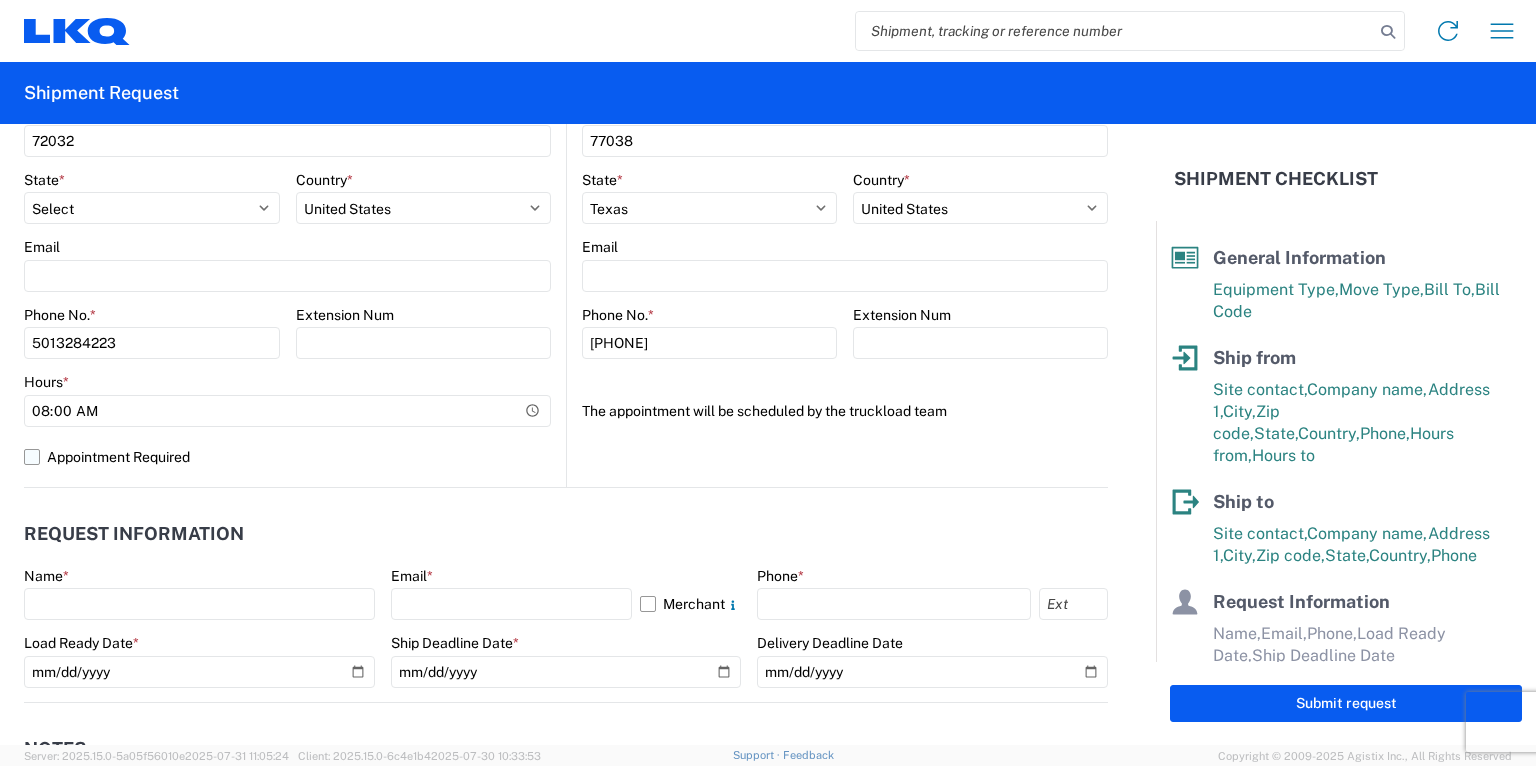 select on "US" 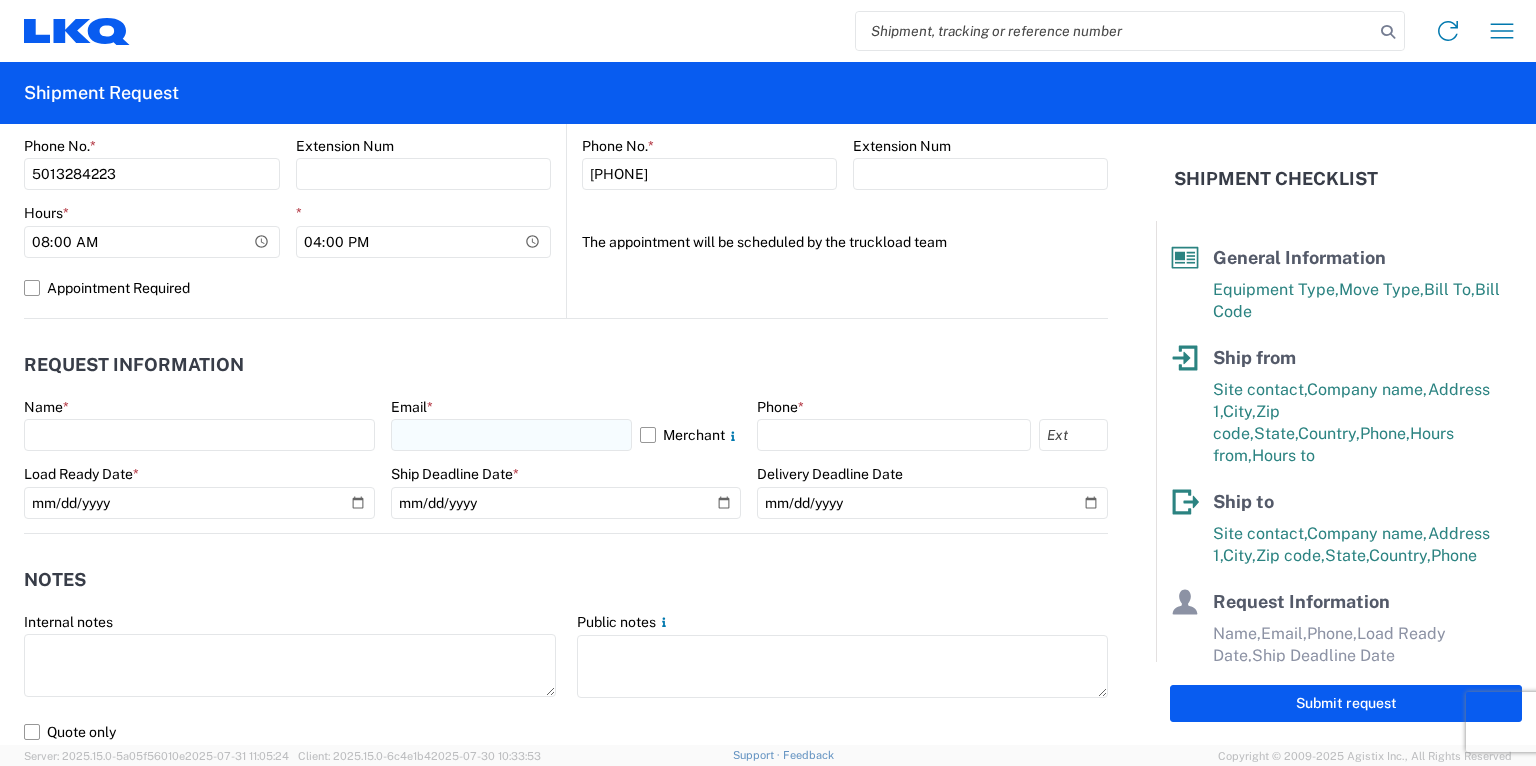 scroll, scrollTop: 880, scrollLeft: 0, axis: vertical 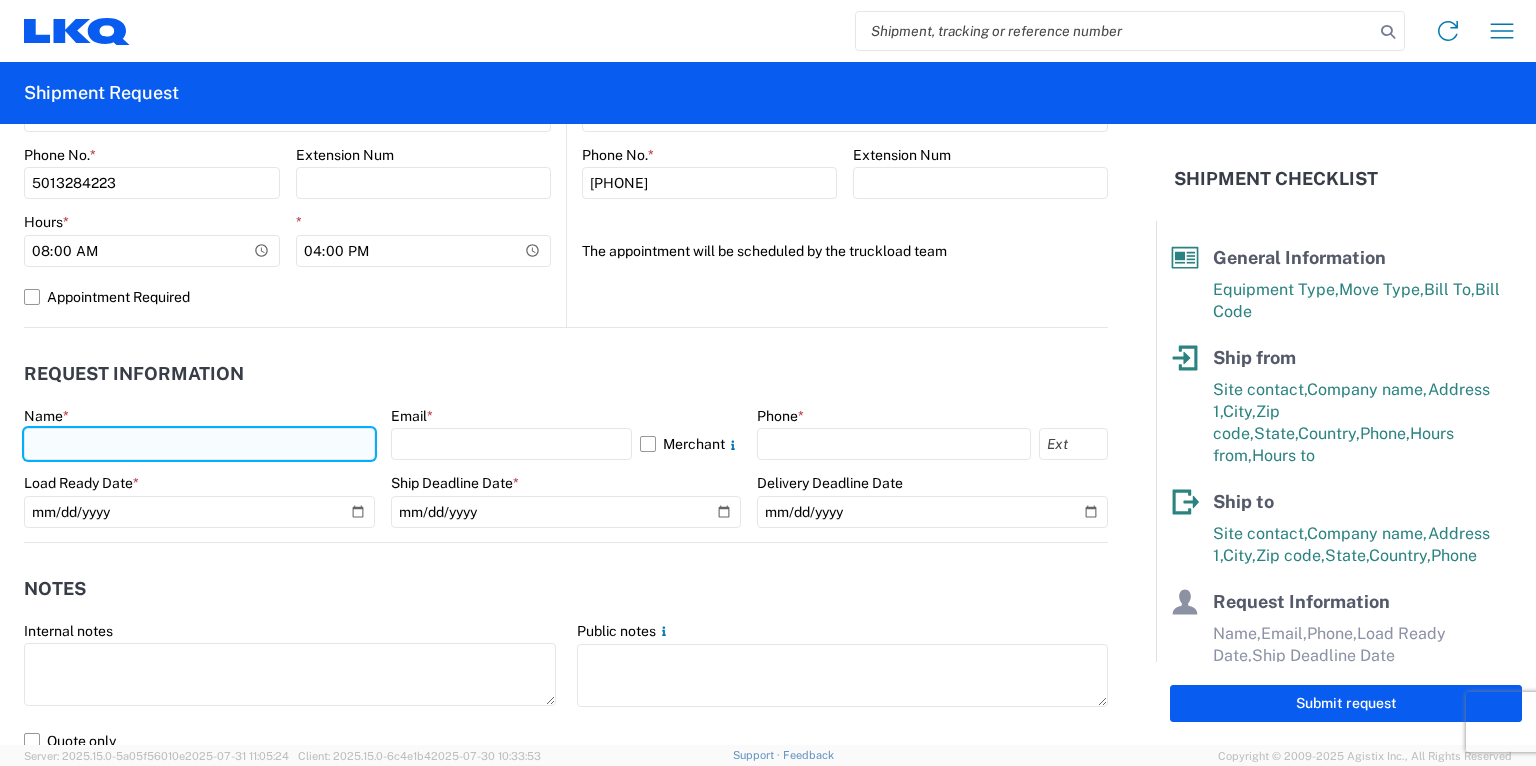 click 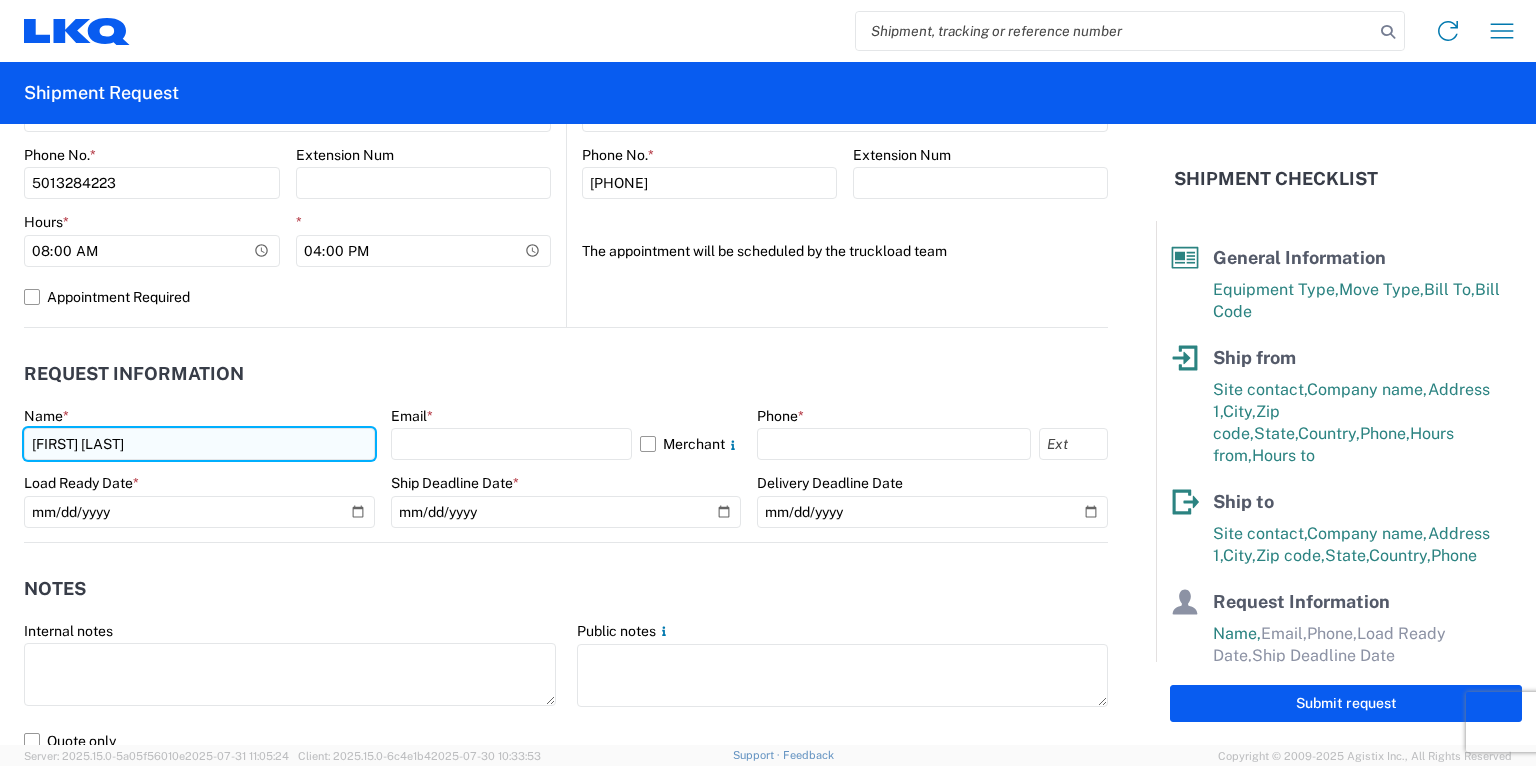 type on "Todd Mace" 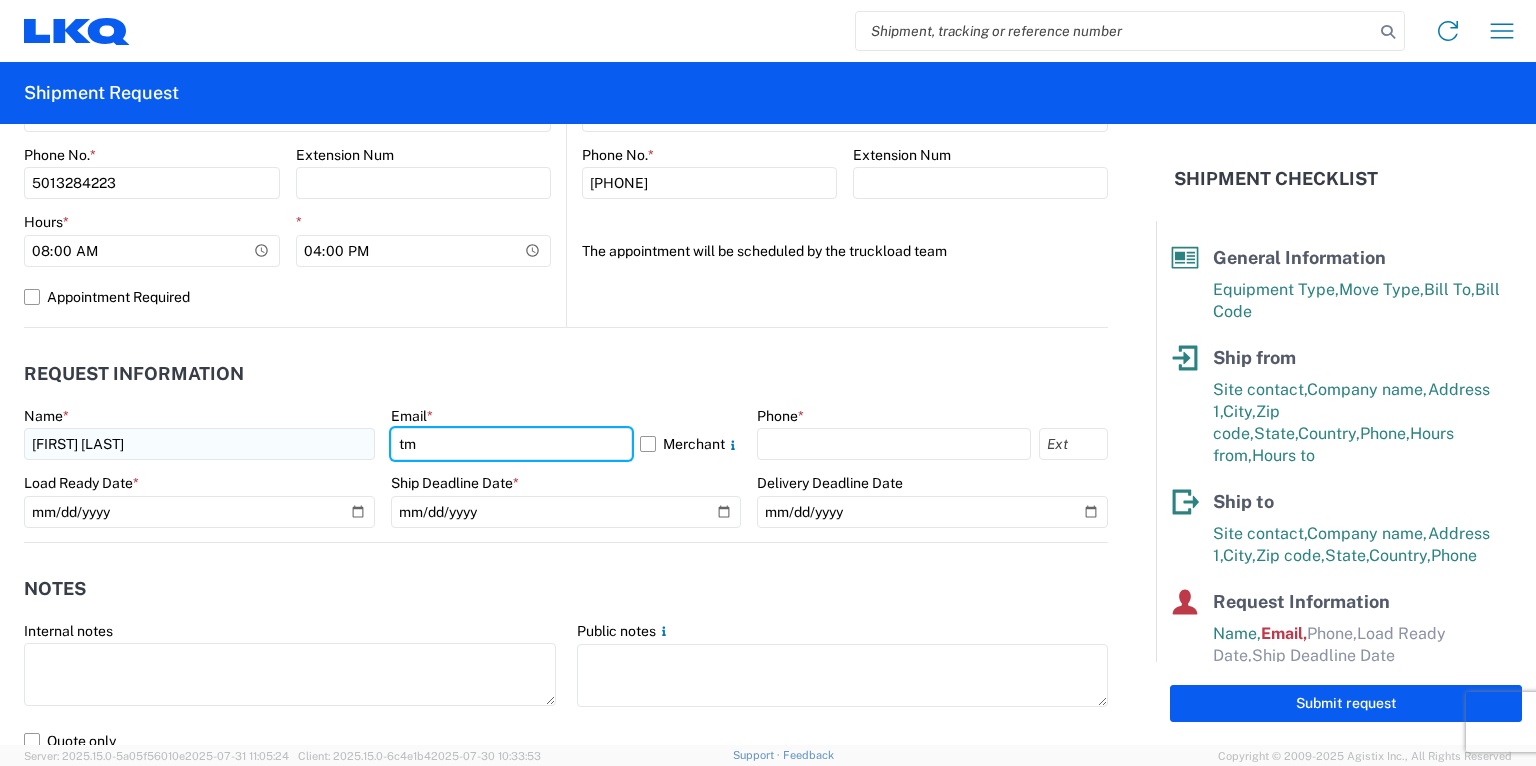 type on "tmace@lkqcorp.com" 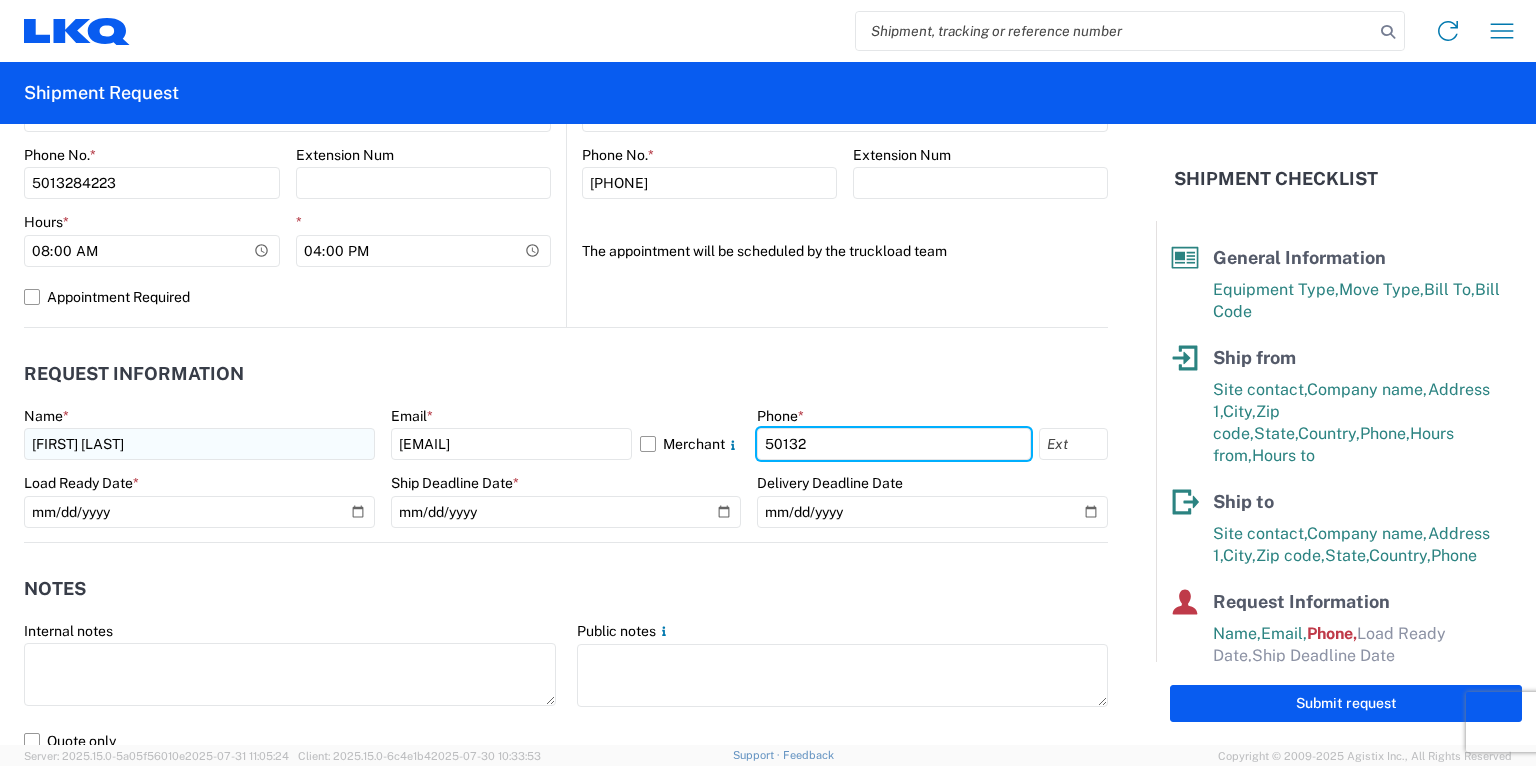 type on "5013284223" 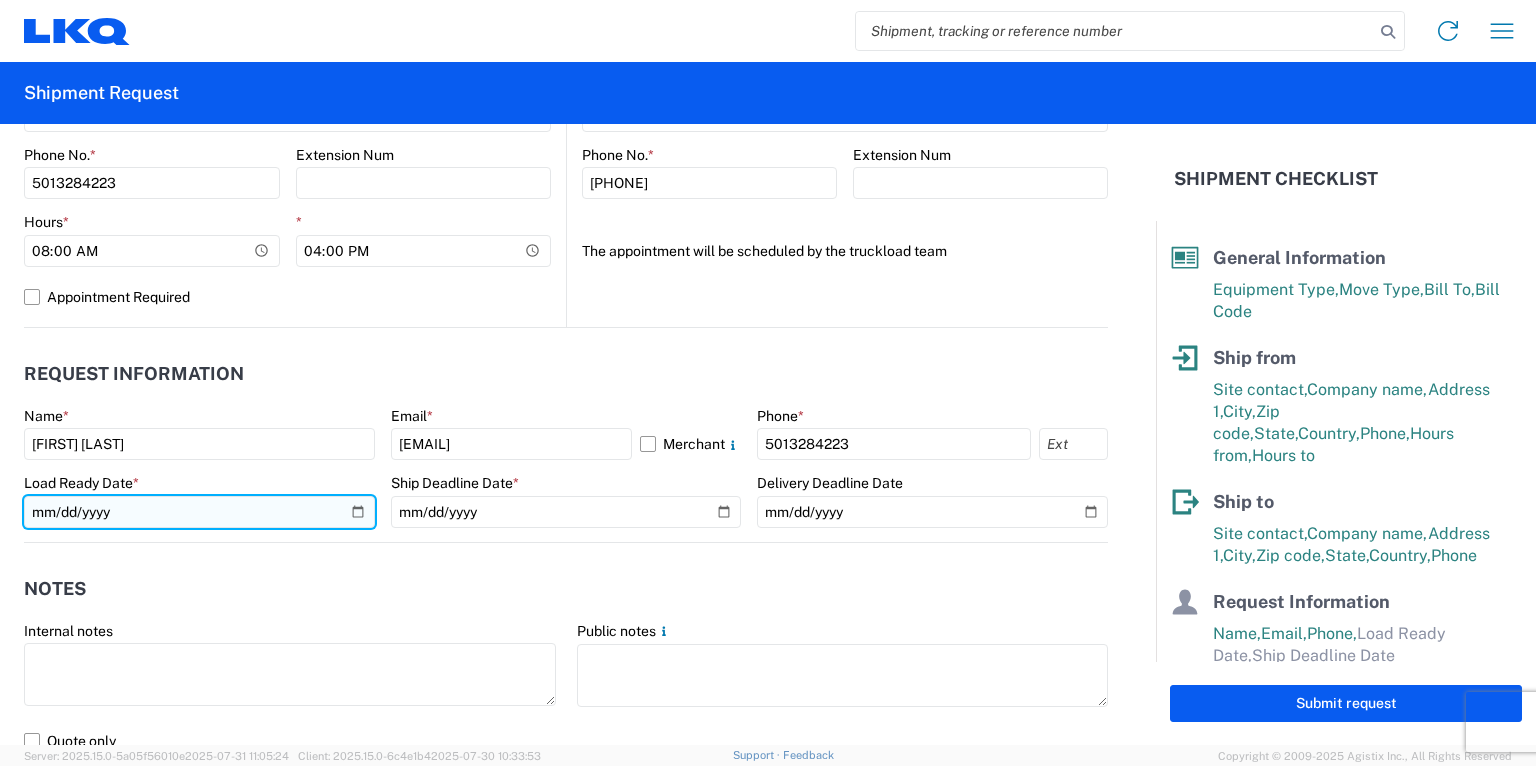 click 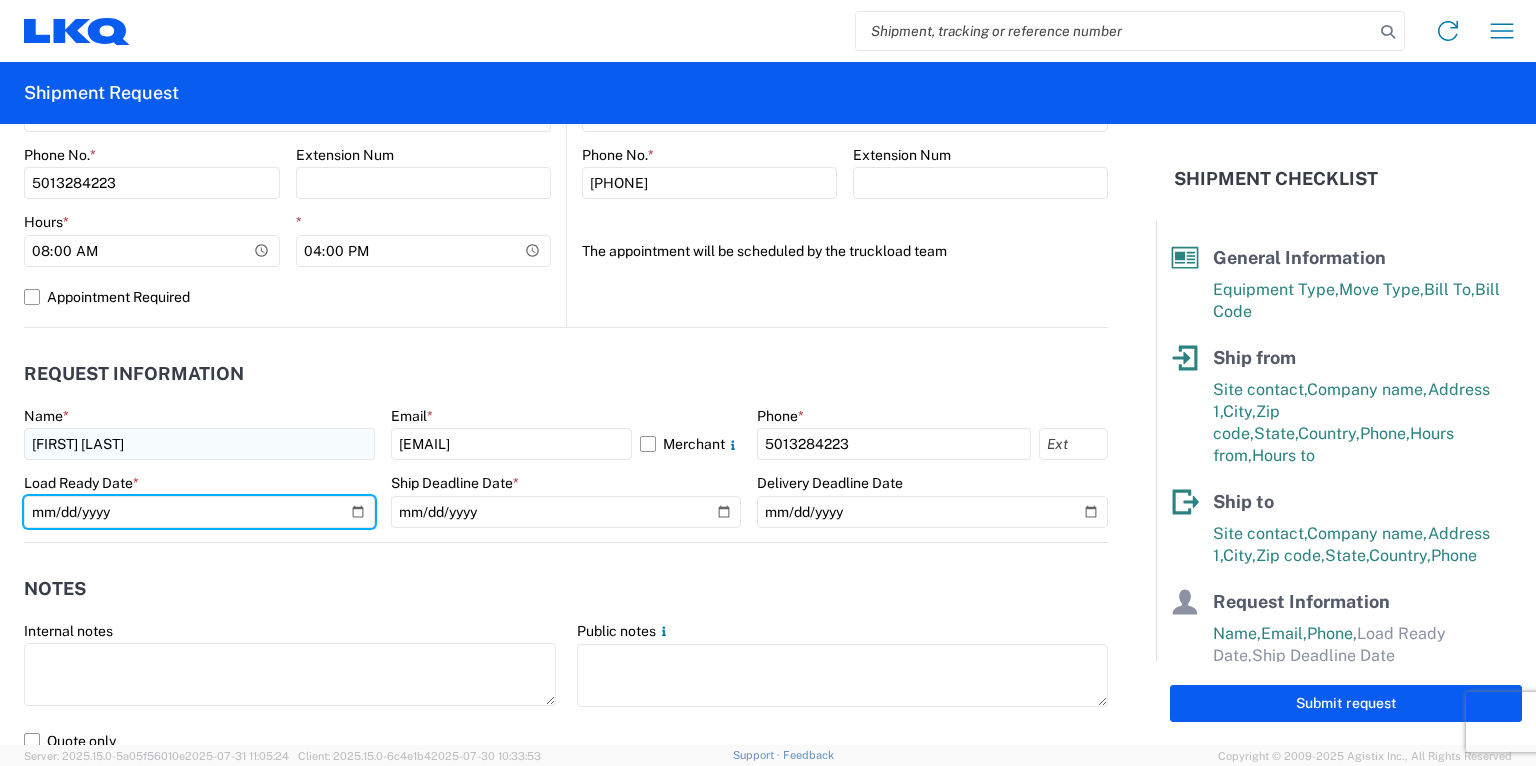type on "2025-08-05" 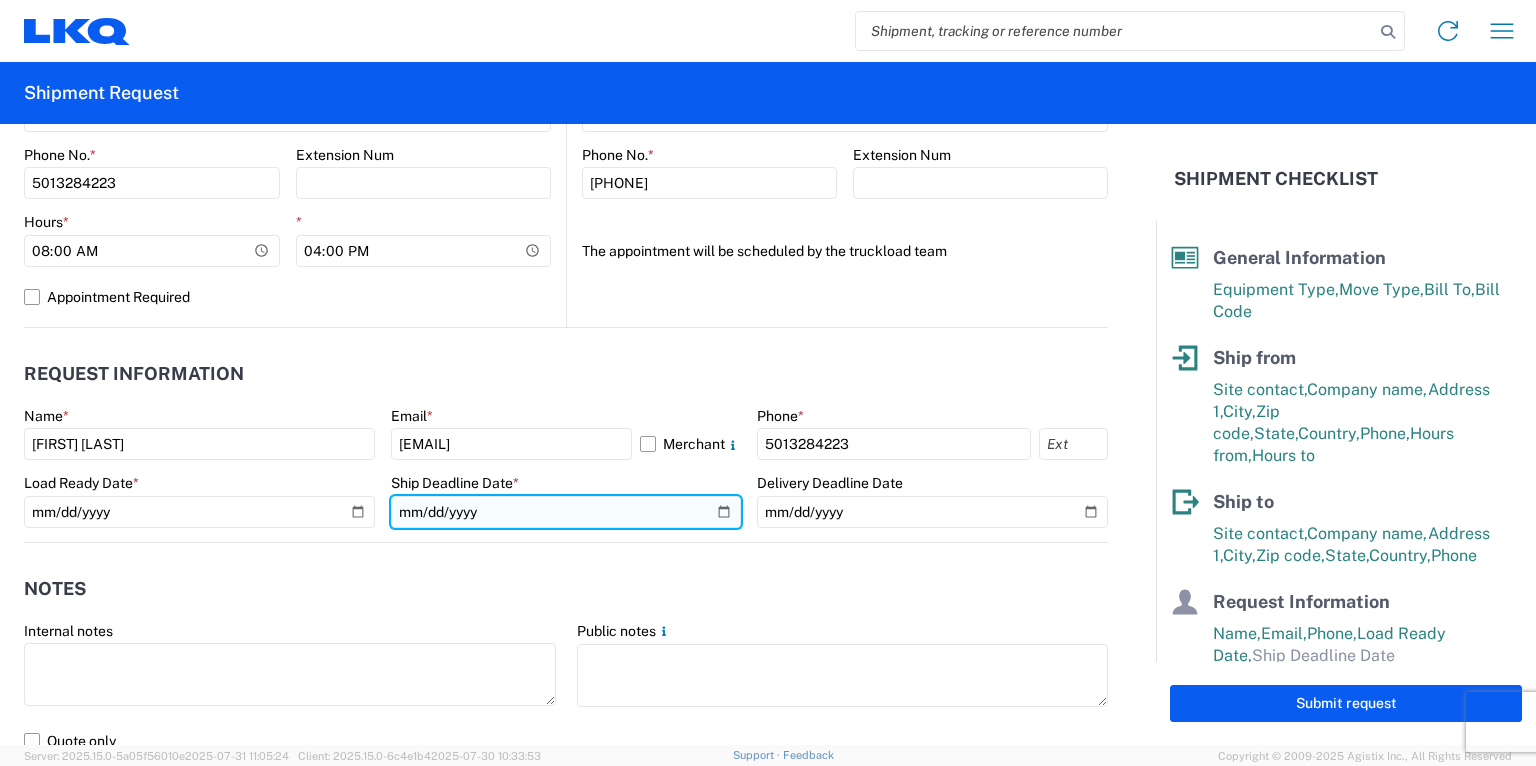 click 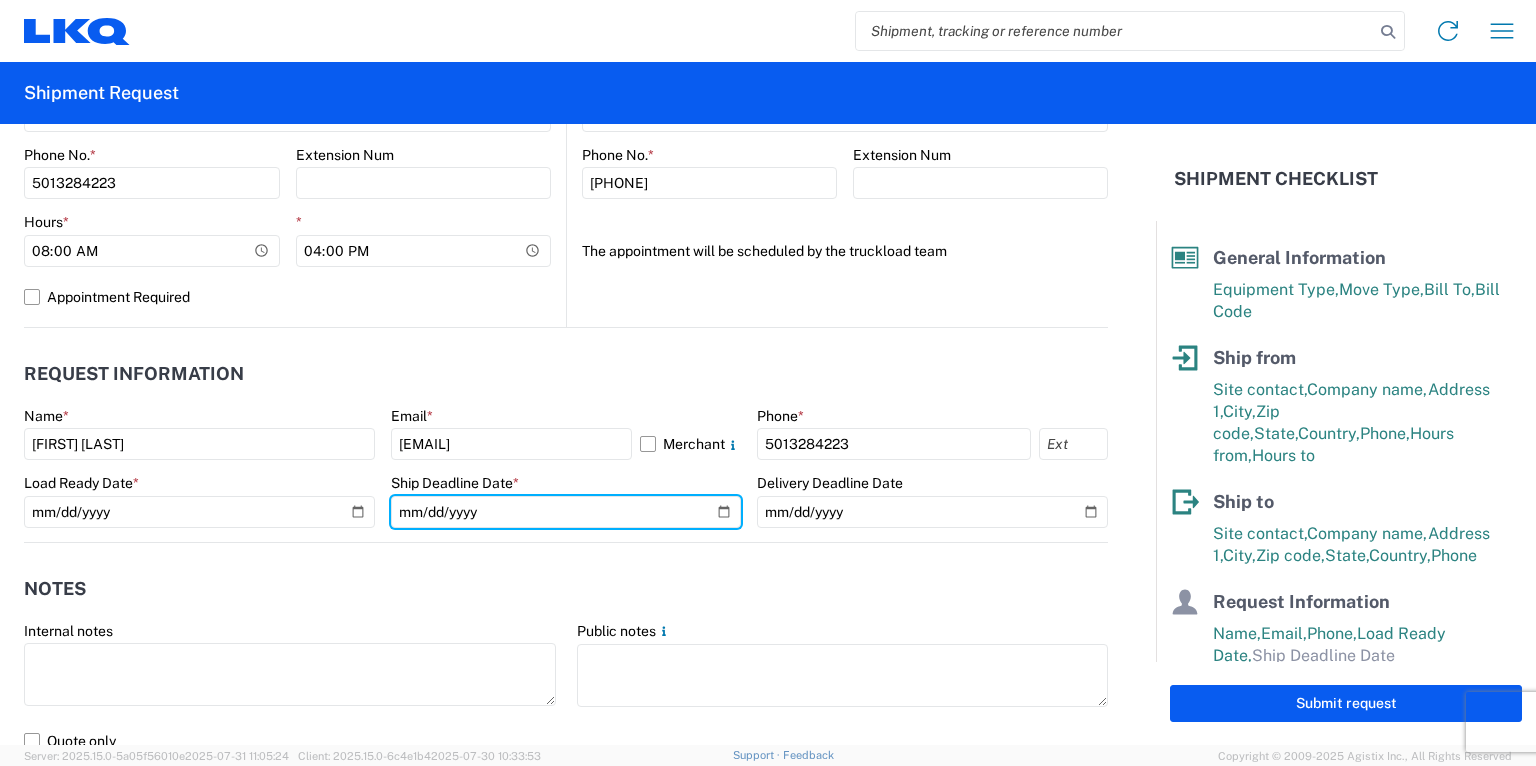 type on "2025-08-11" 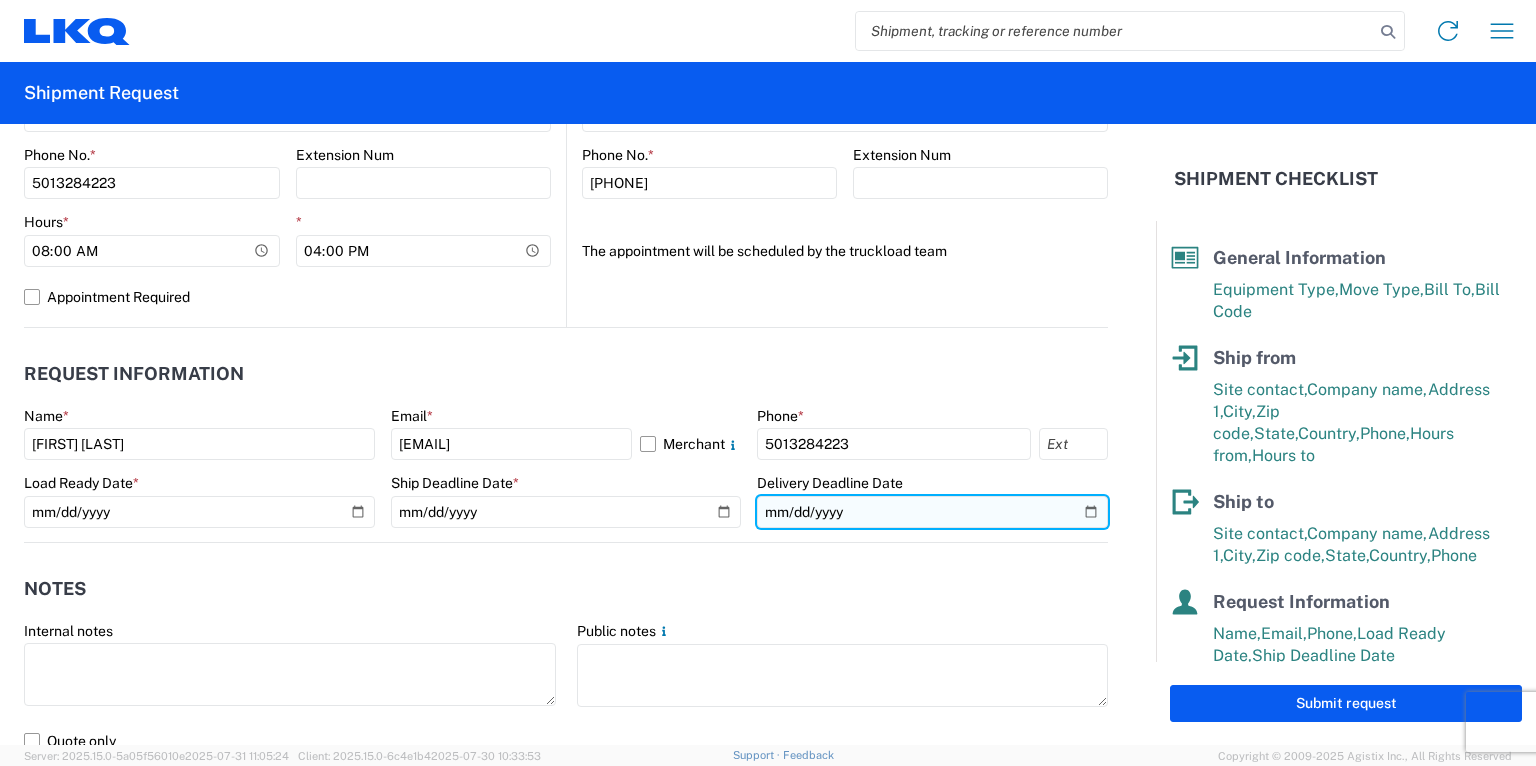 click 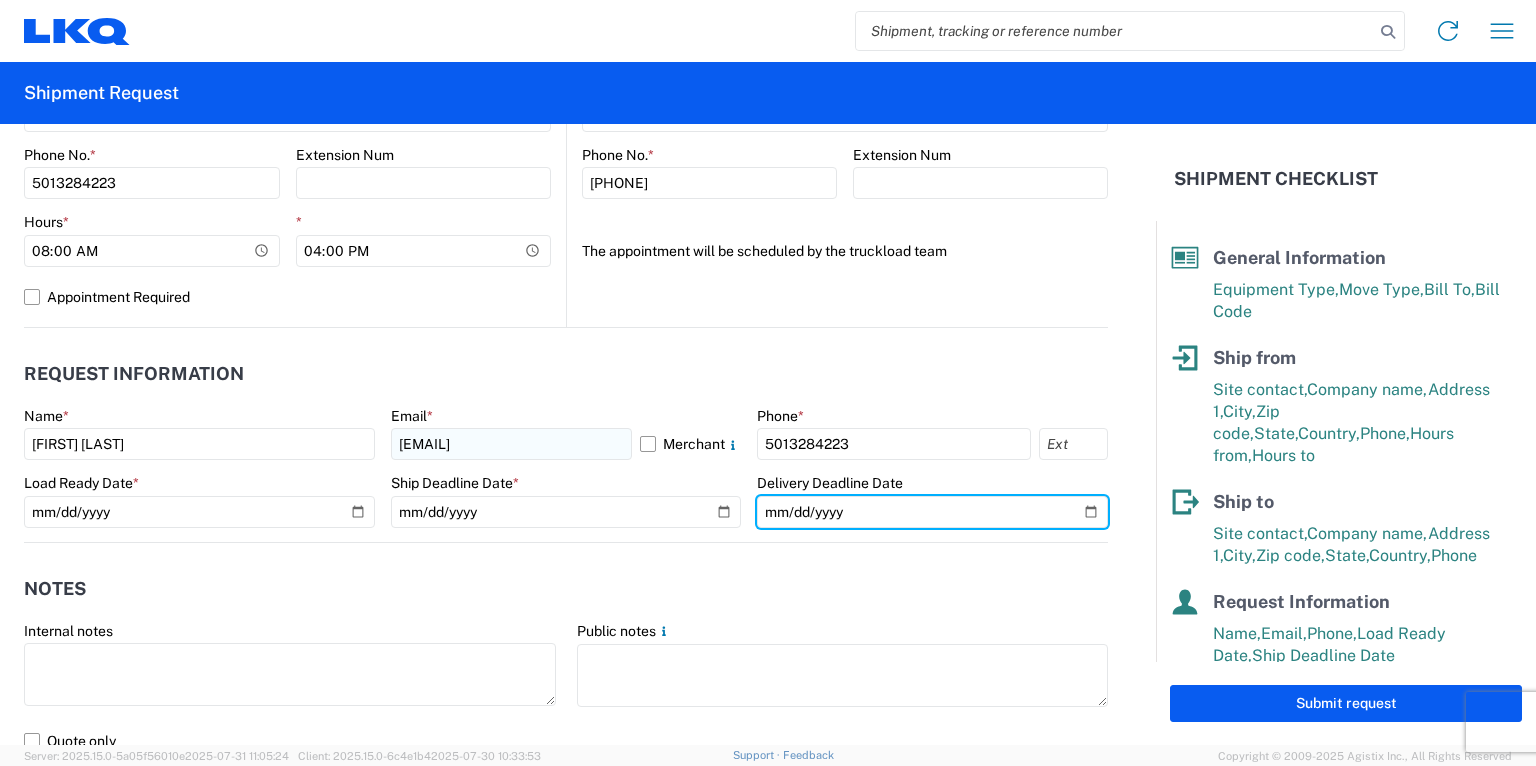 type on "2025-08-12" 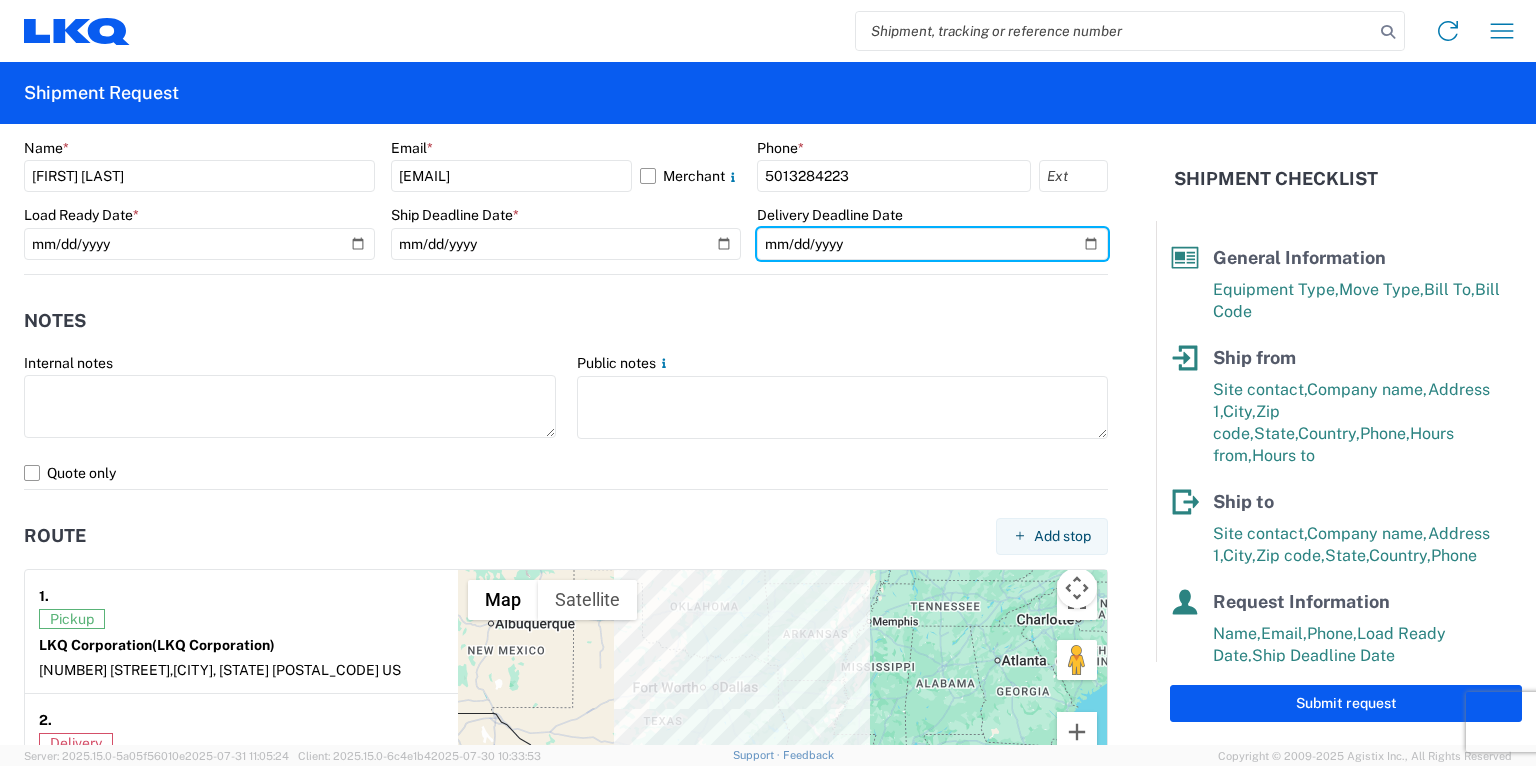 scroll, scrollTop: 1200, scrollLeft: 0, axis: vertical 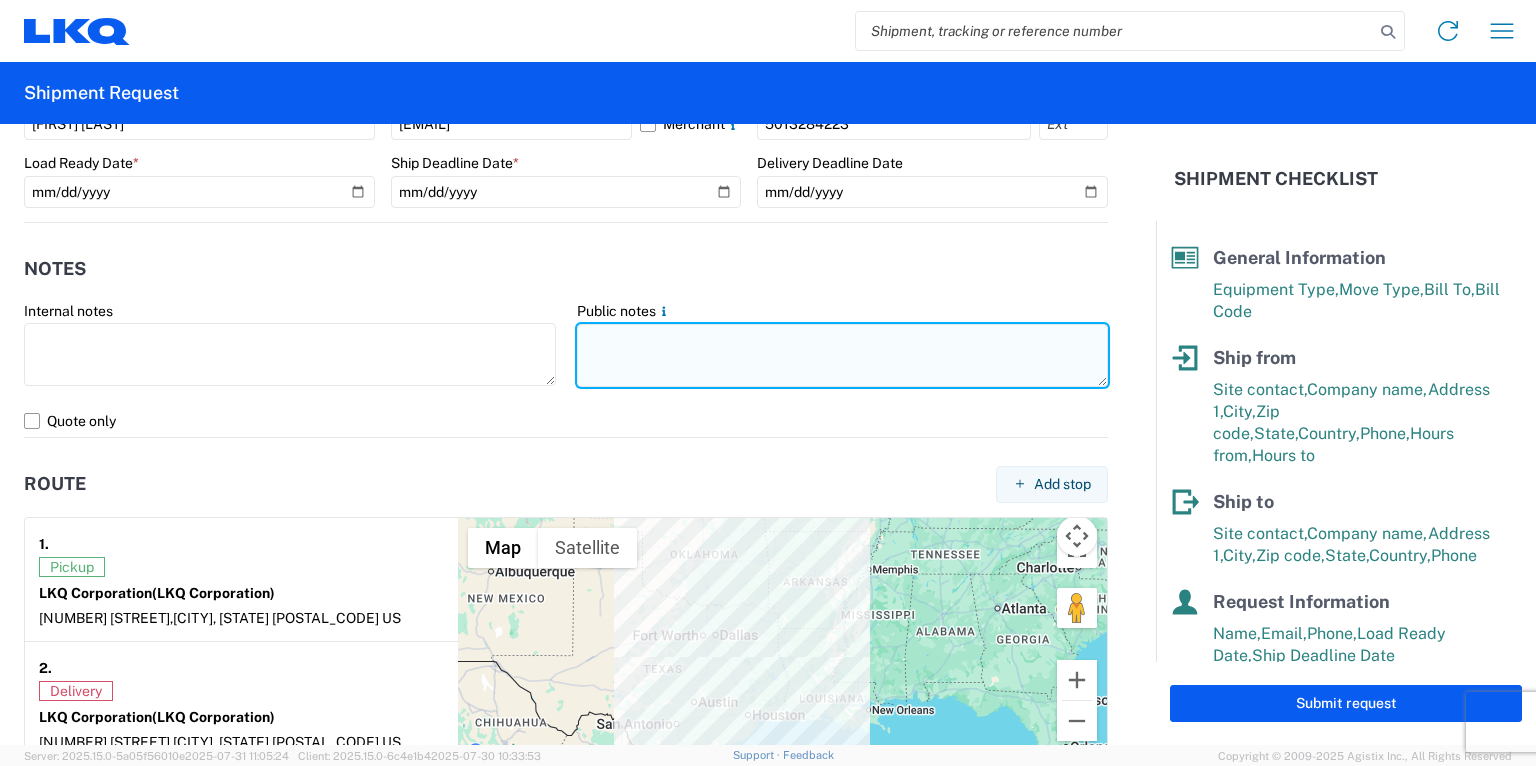 click 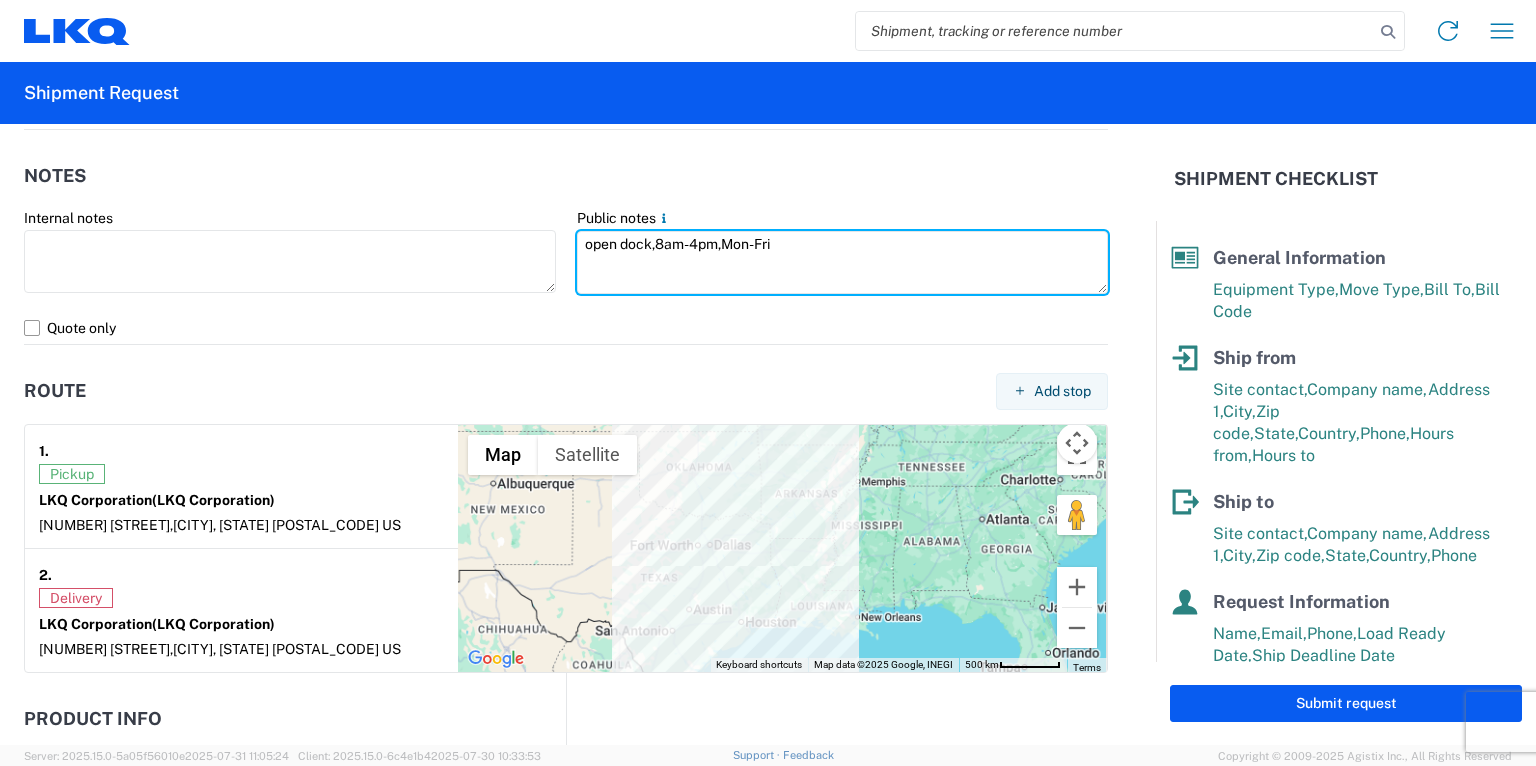 scroll, scrollTop: 1600, scrollLeft: 0, axis: vertical 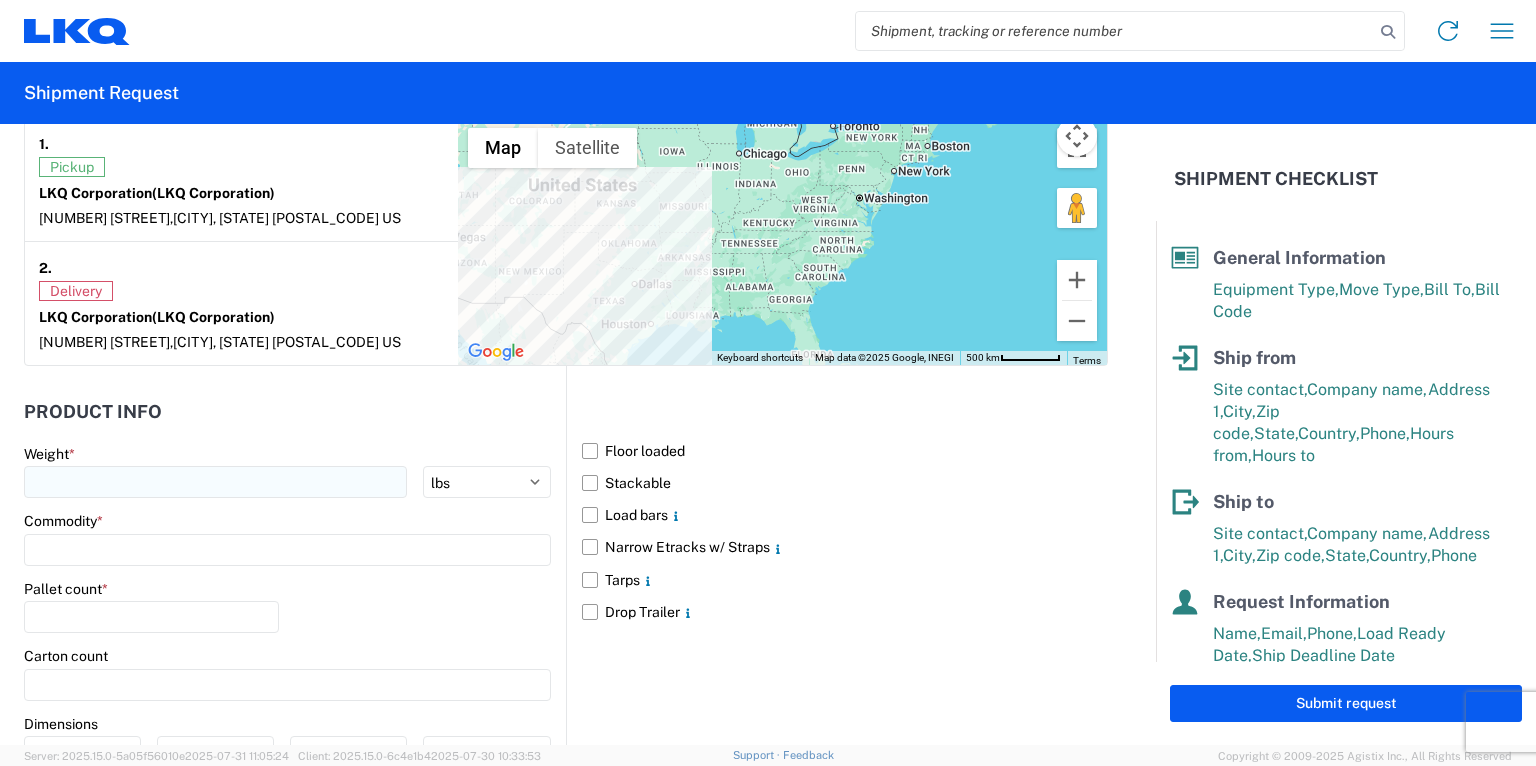 type on "open dock,8am-4pm,Mon-Fri" 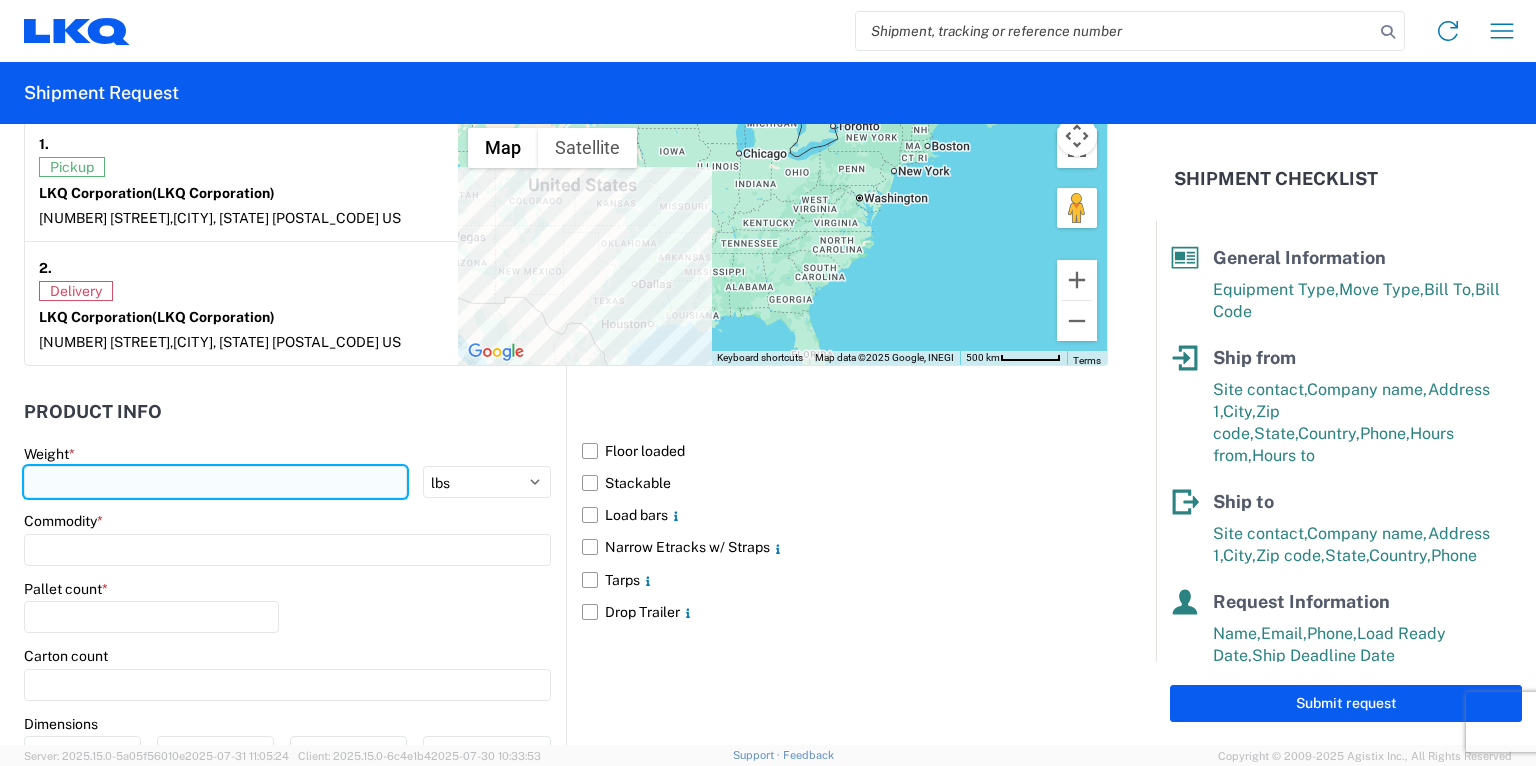 click 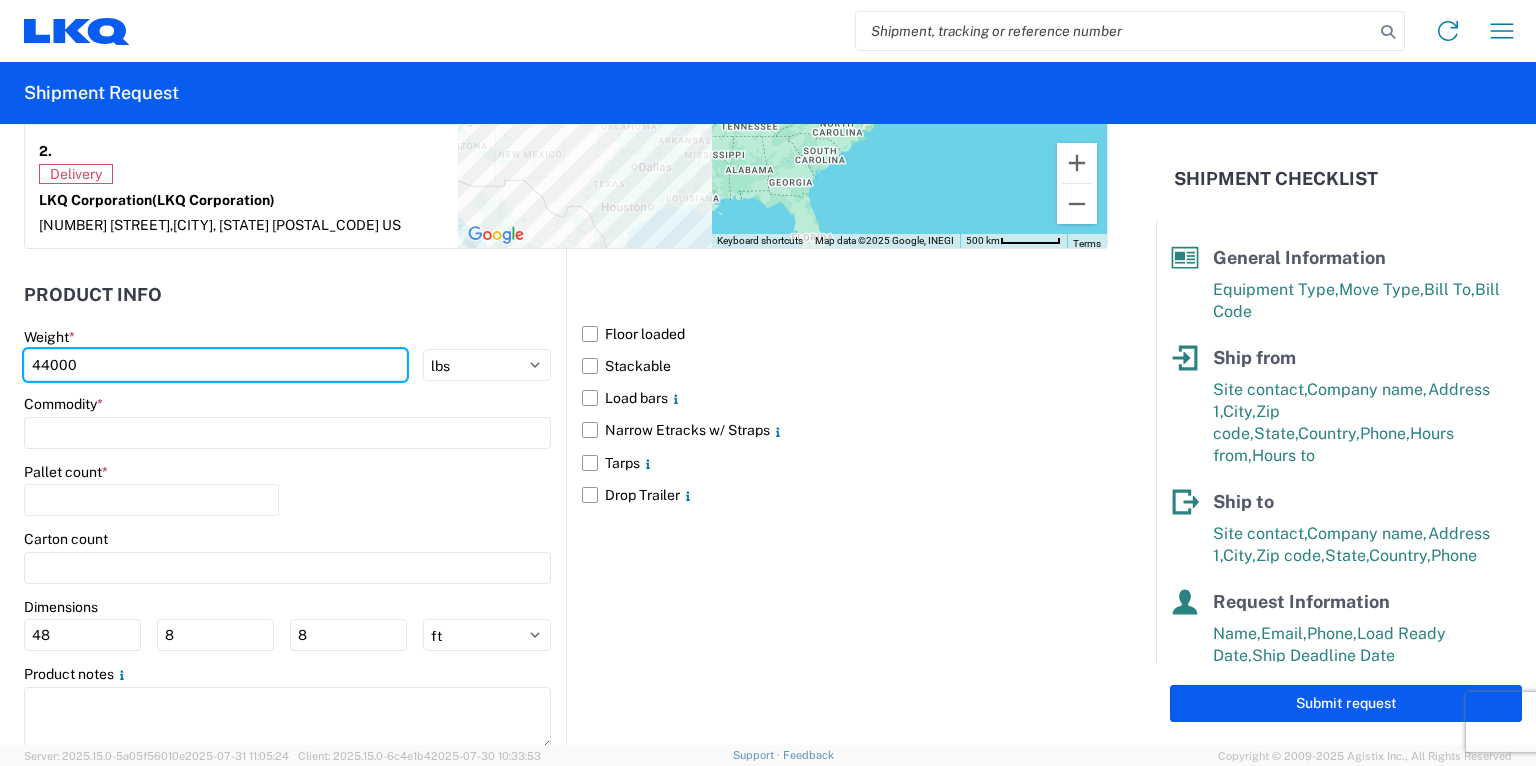 scroll, scrollTop: 1760, scrollLeft: 0, axis: vertical 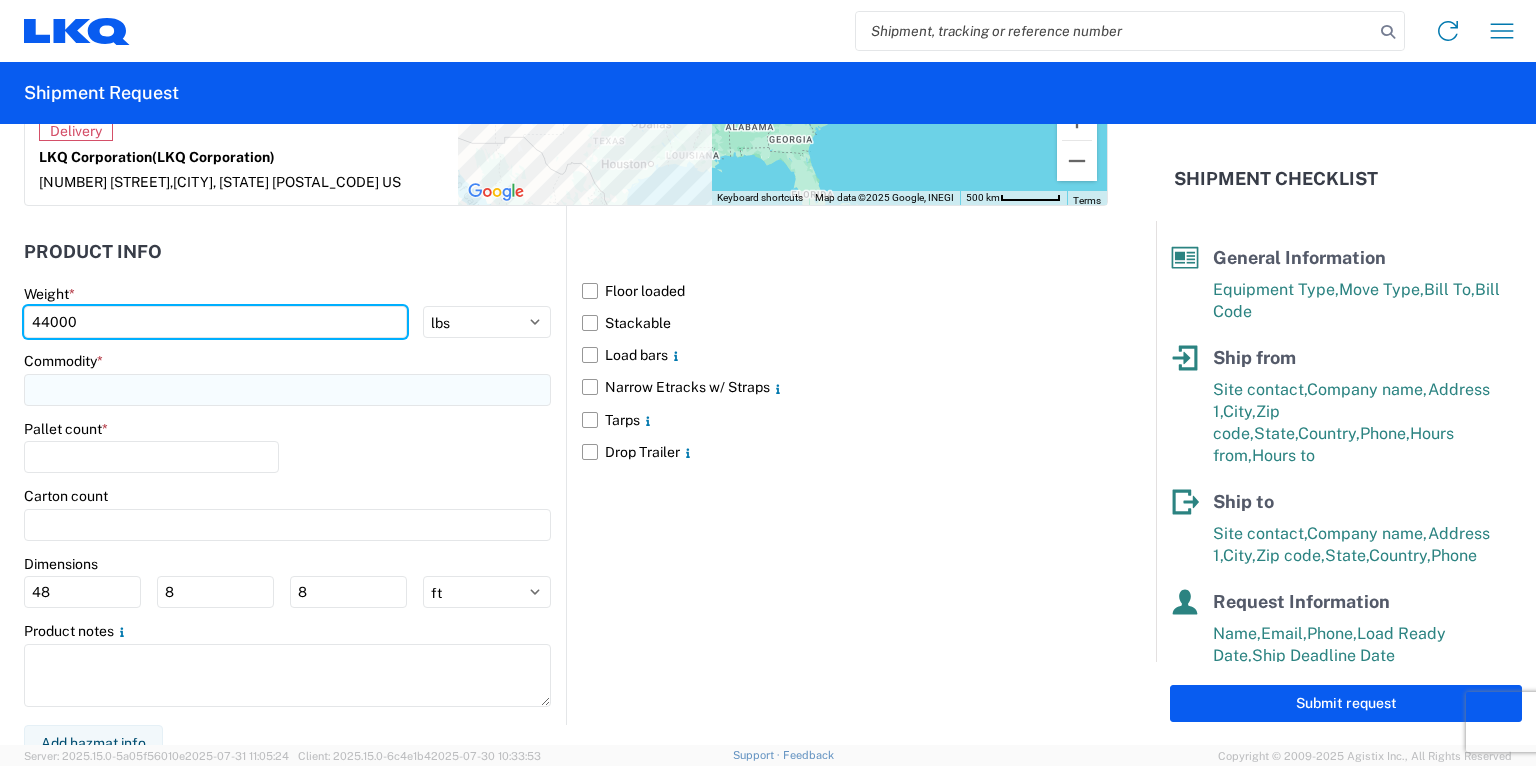 type on "44000" 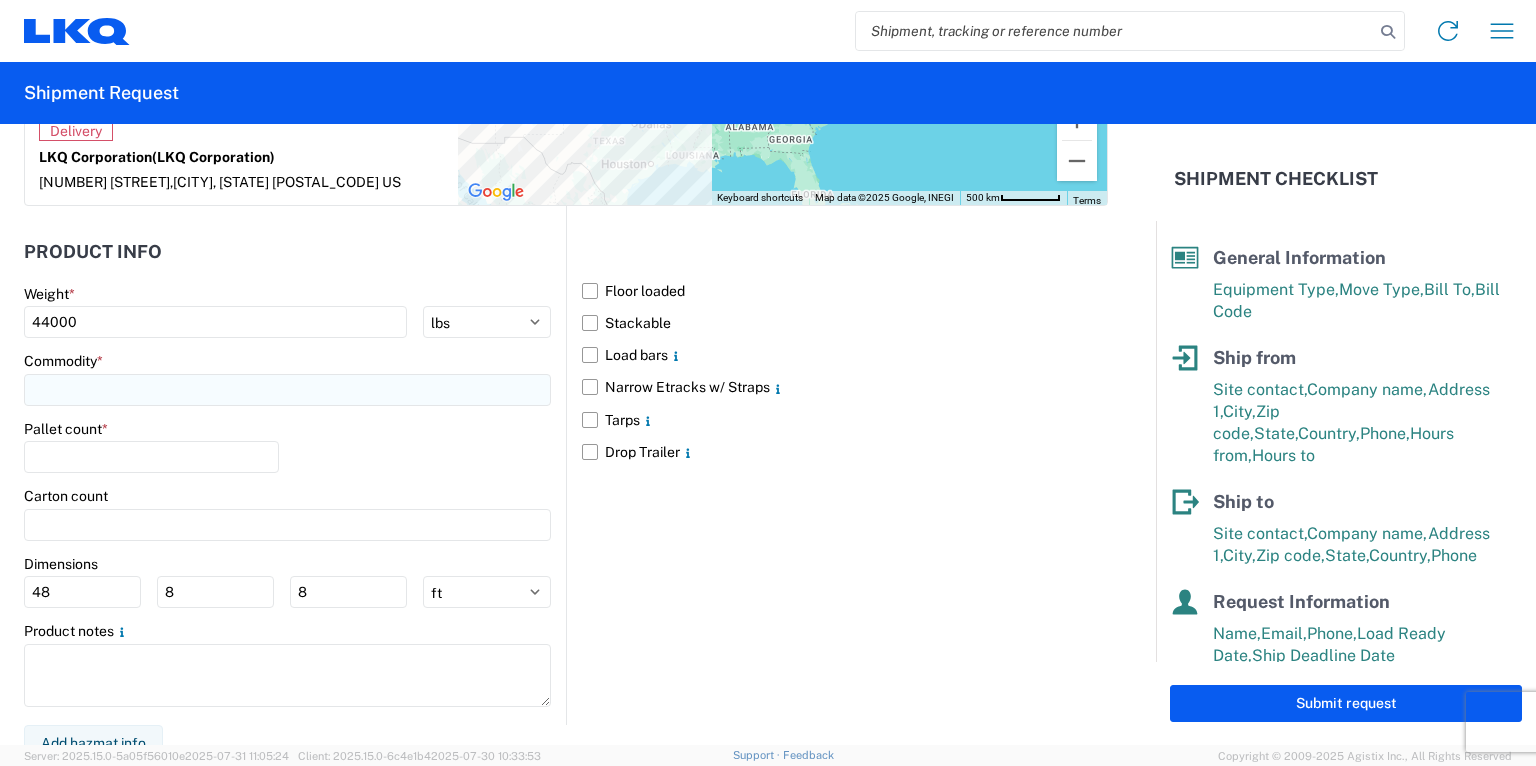 click 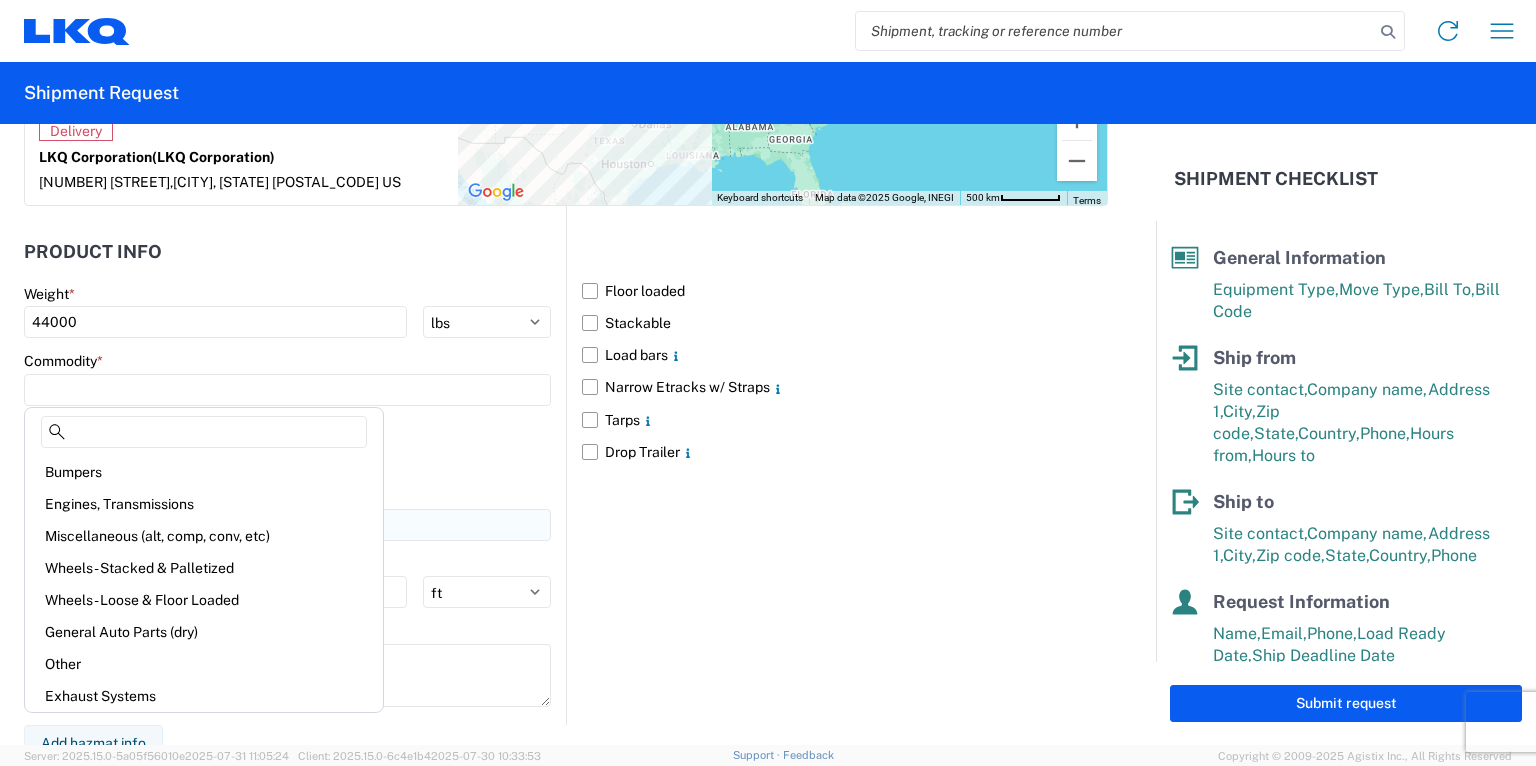 click on "Miscellaneous (alt, comp, conv, etc)" 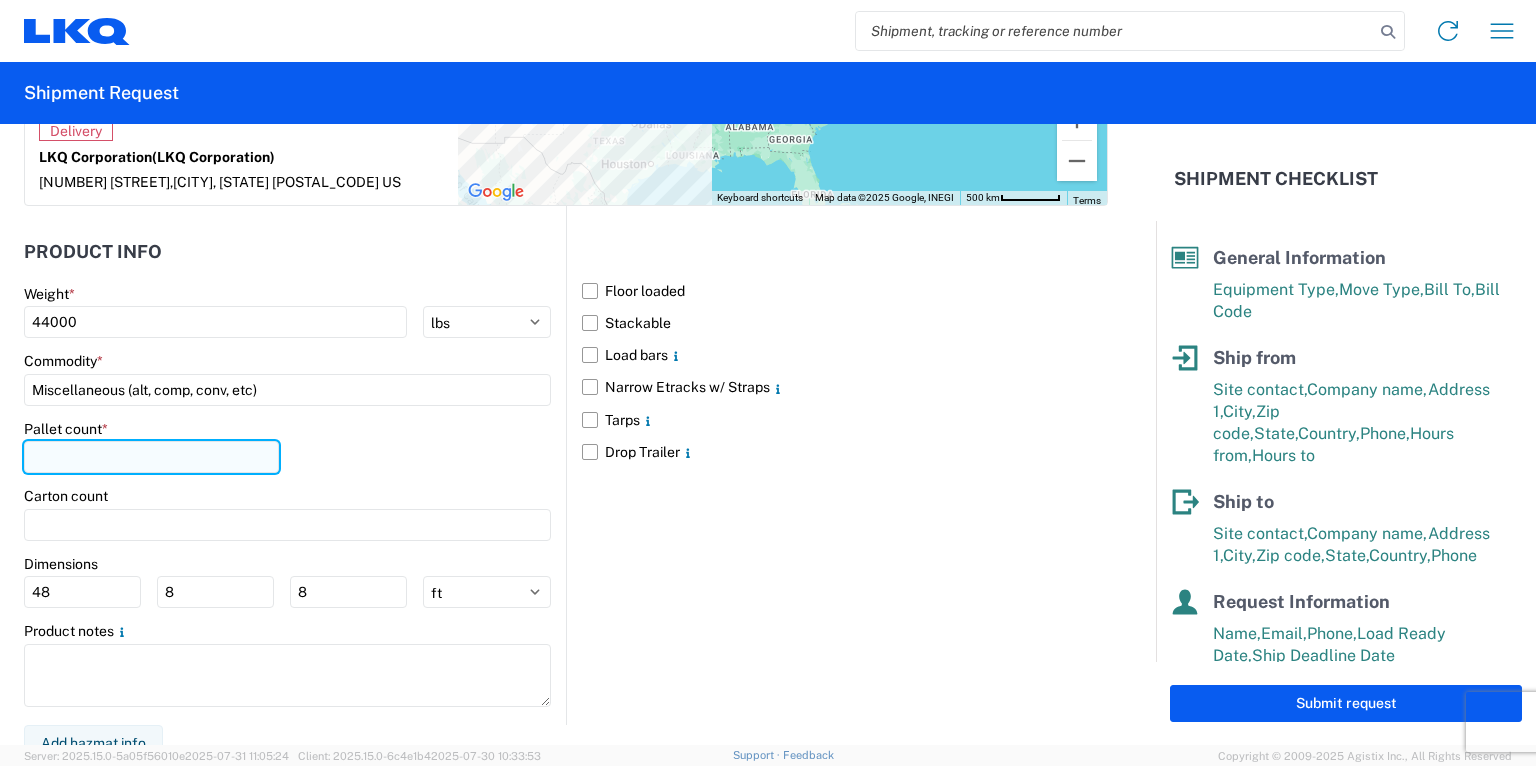 click 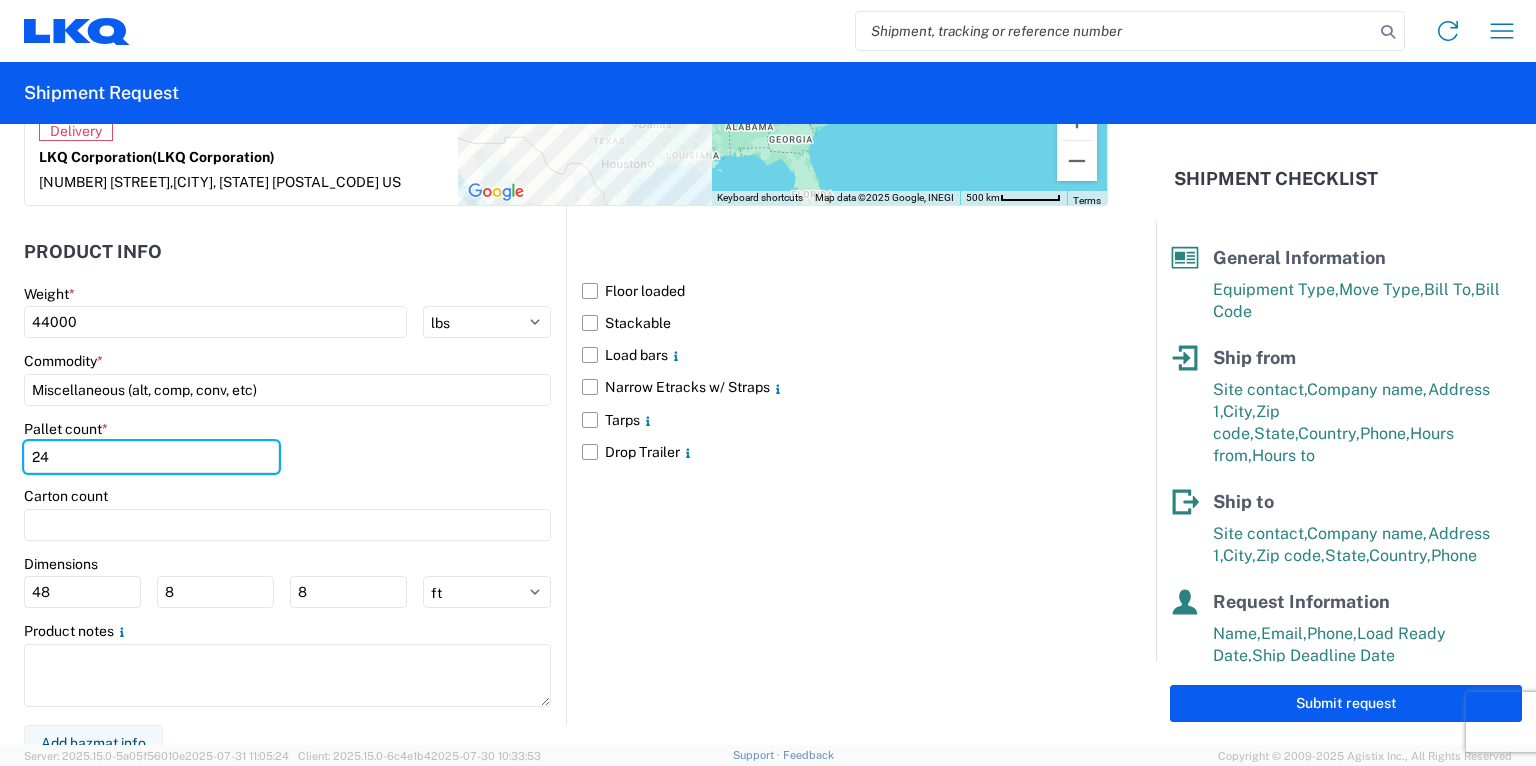 type on "24" 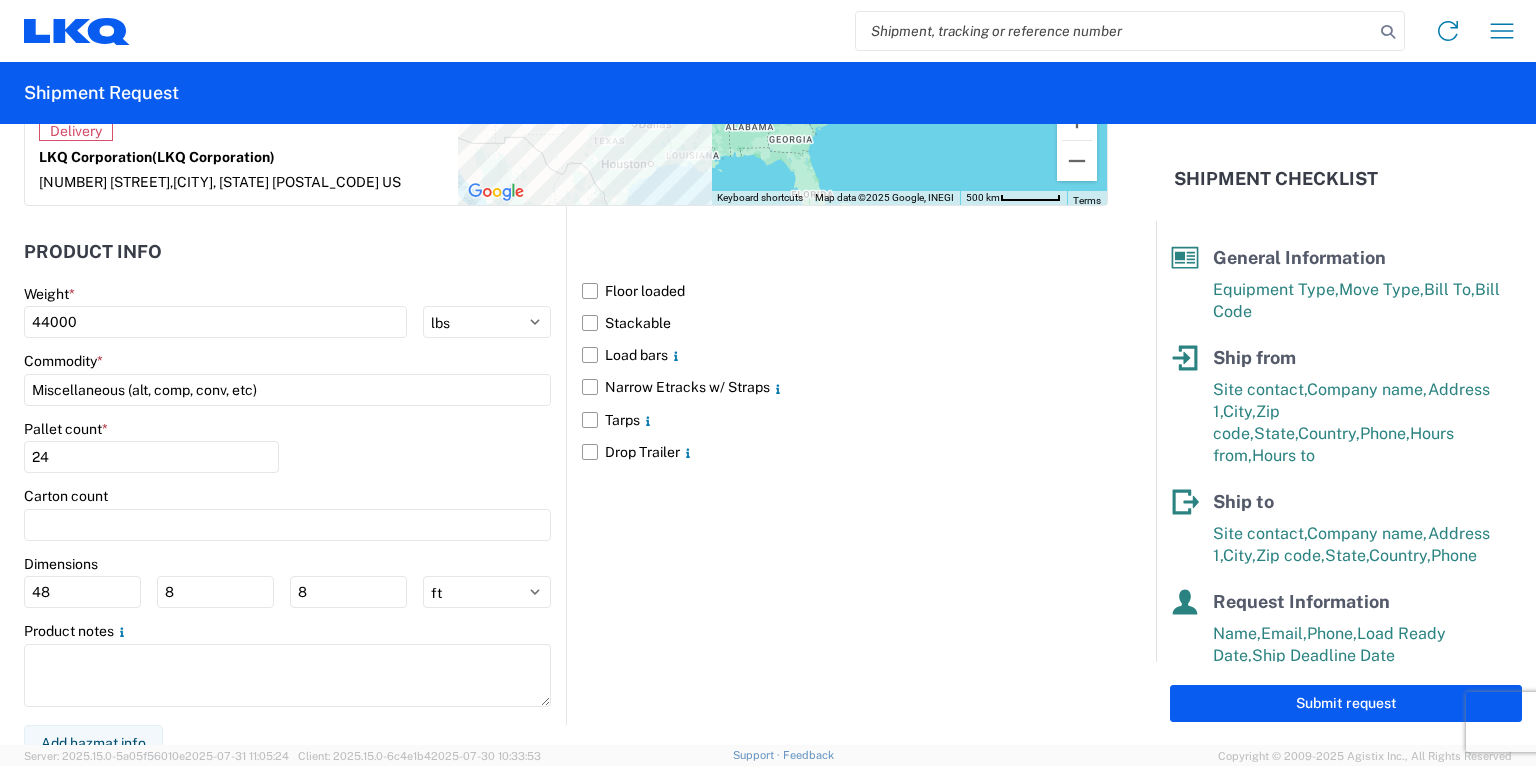 click on "Pallet count  * 24" 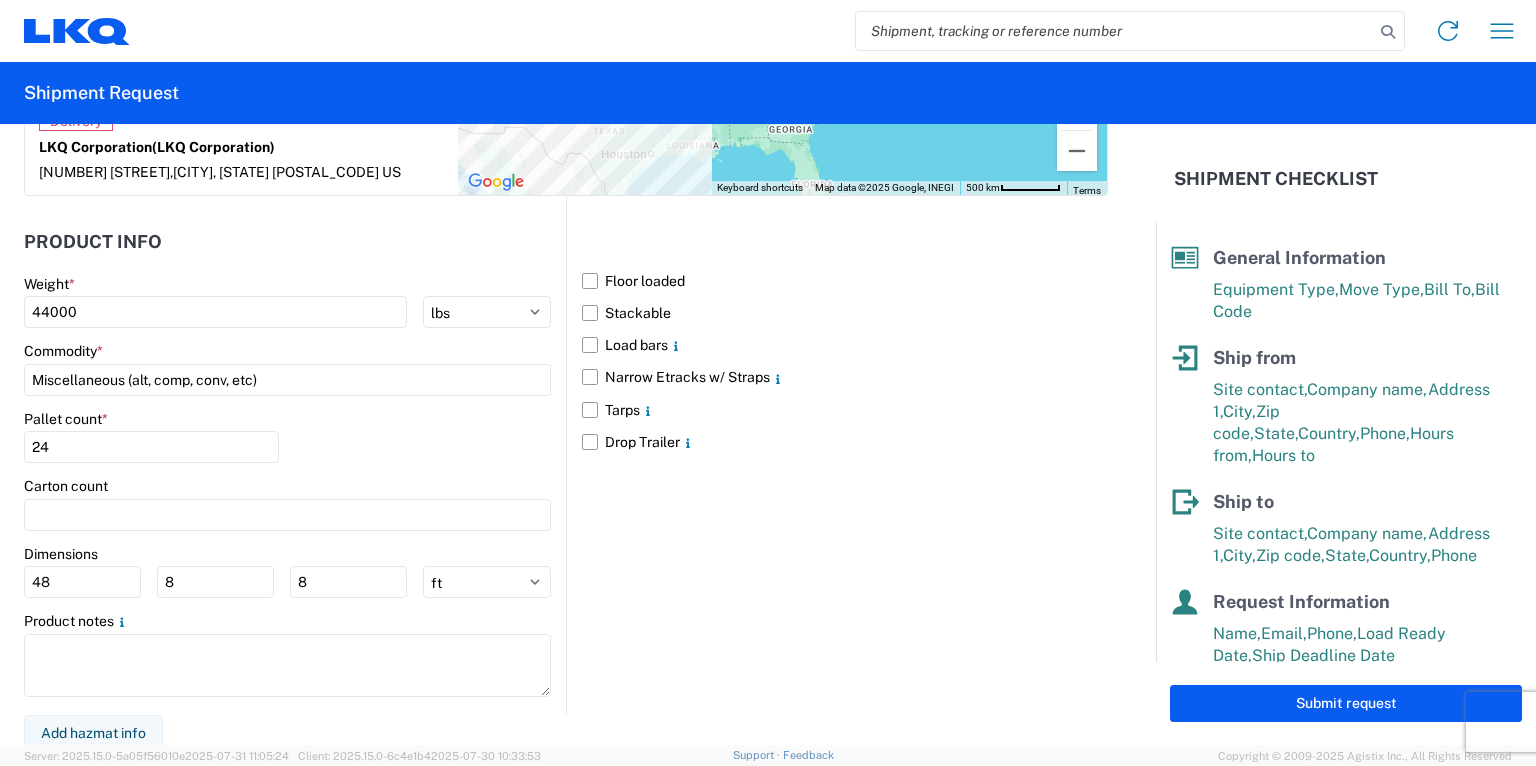 scroll, scrollTop: 1773, scrollLeft: 0, axis: vertical 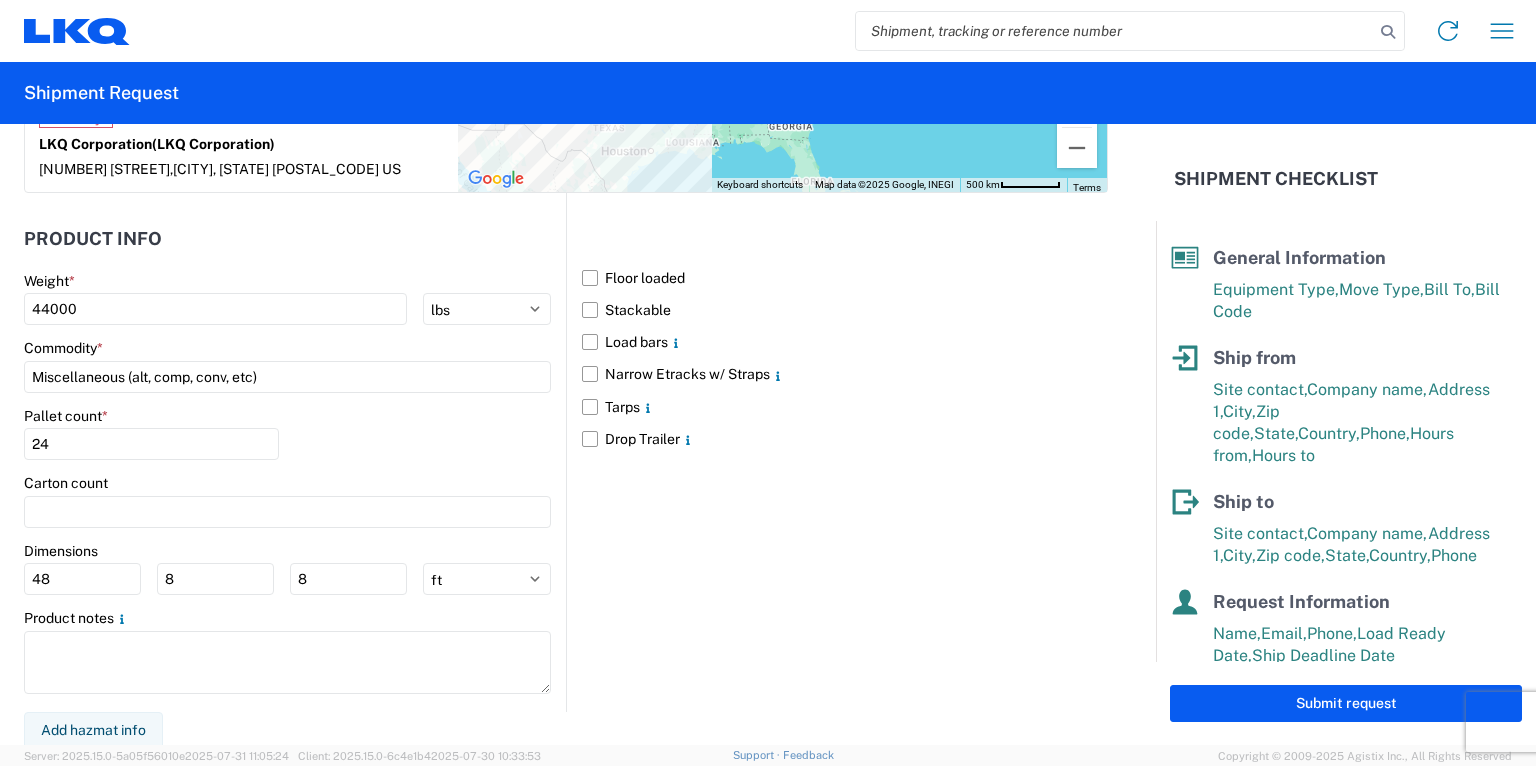 click on "Floor loaded   Stackable   Load bars
Narrow Etracks w/ Straps
Tarps
Drop Trailer" 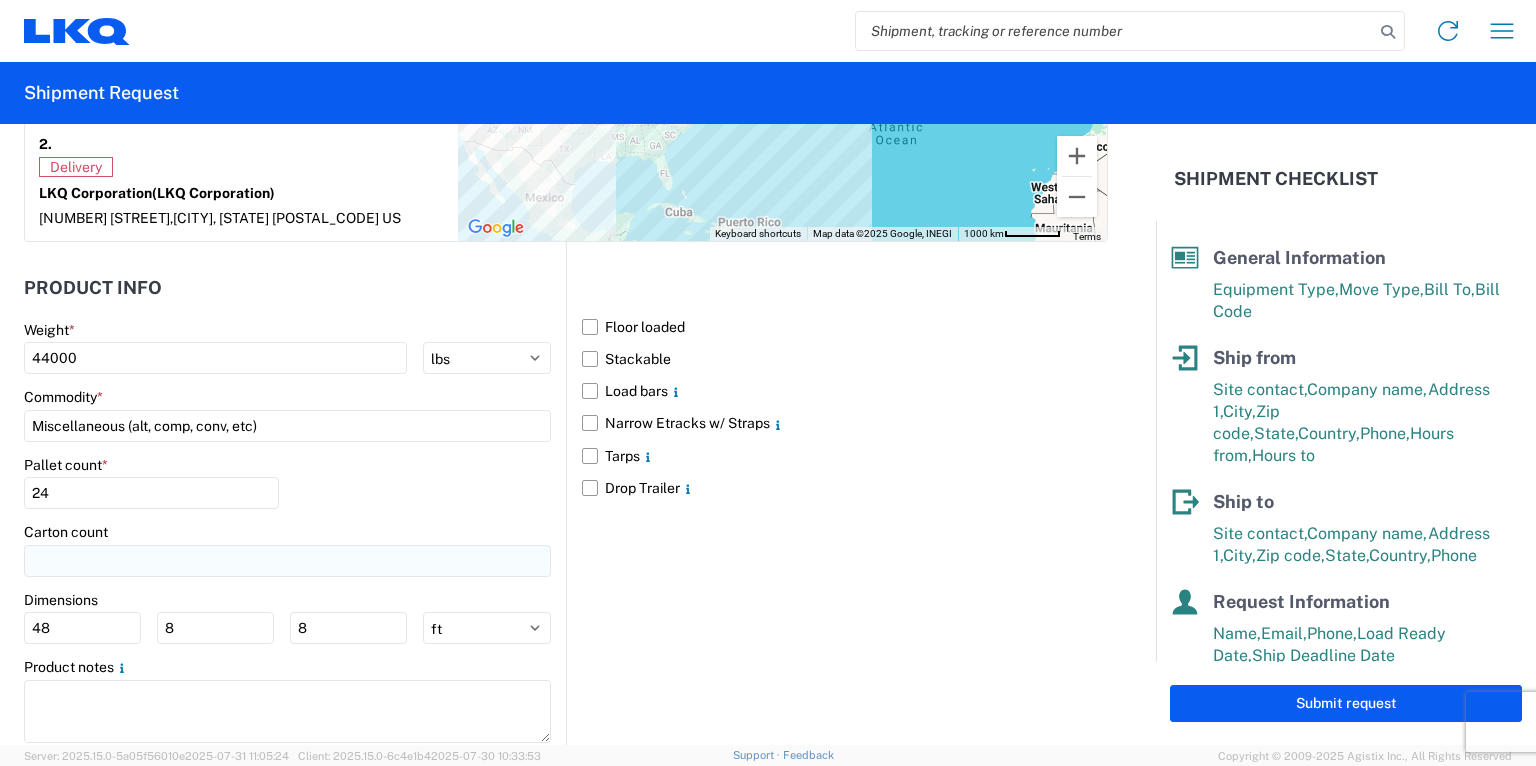 scroll, scrollTop: 1773, scrollLeft: 0, axis: vertical 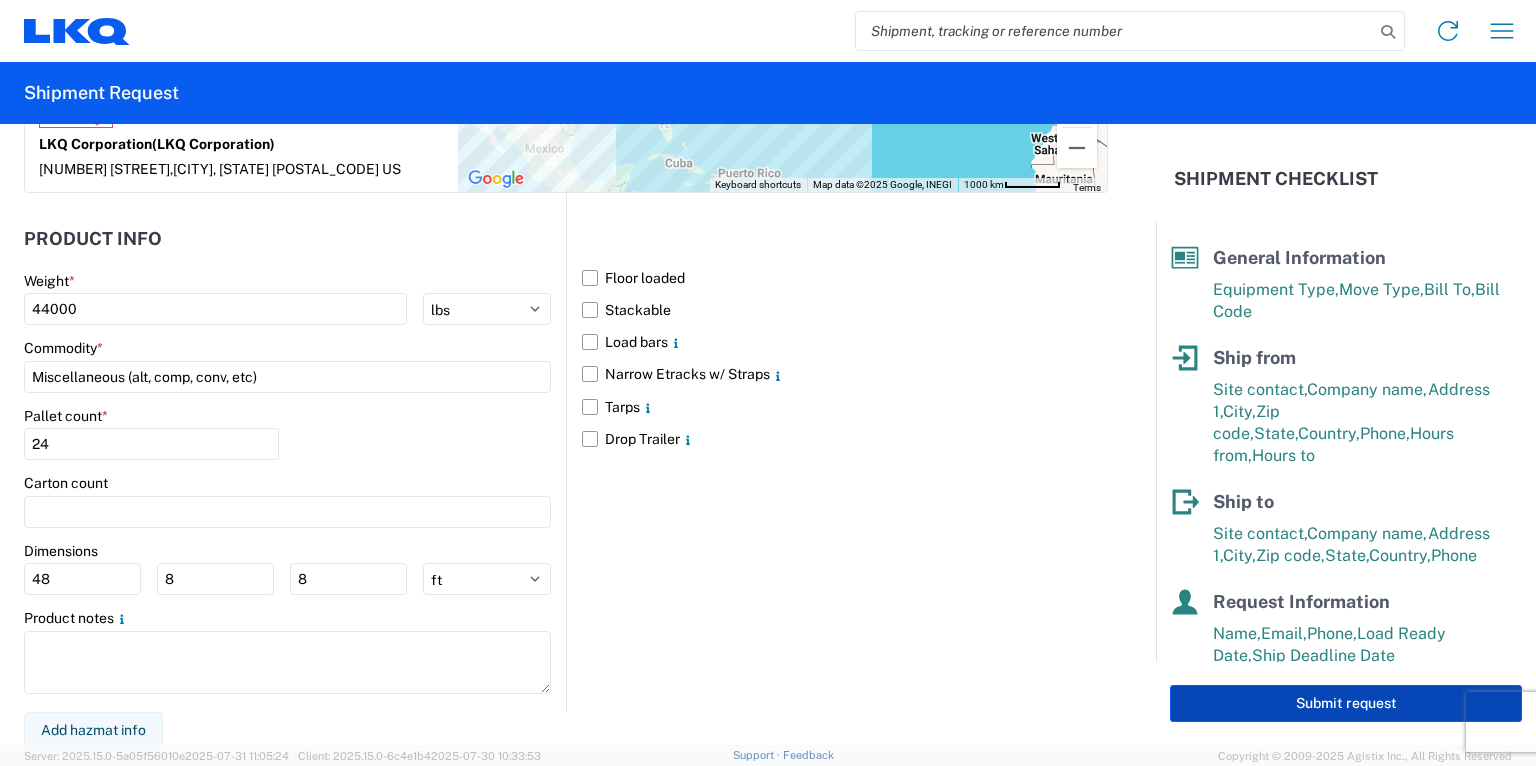 click on "Submit request" 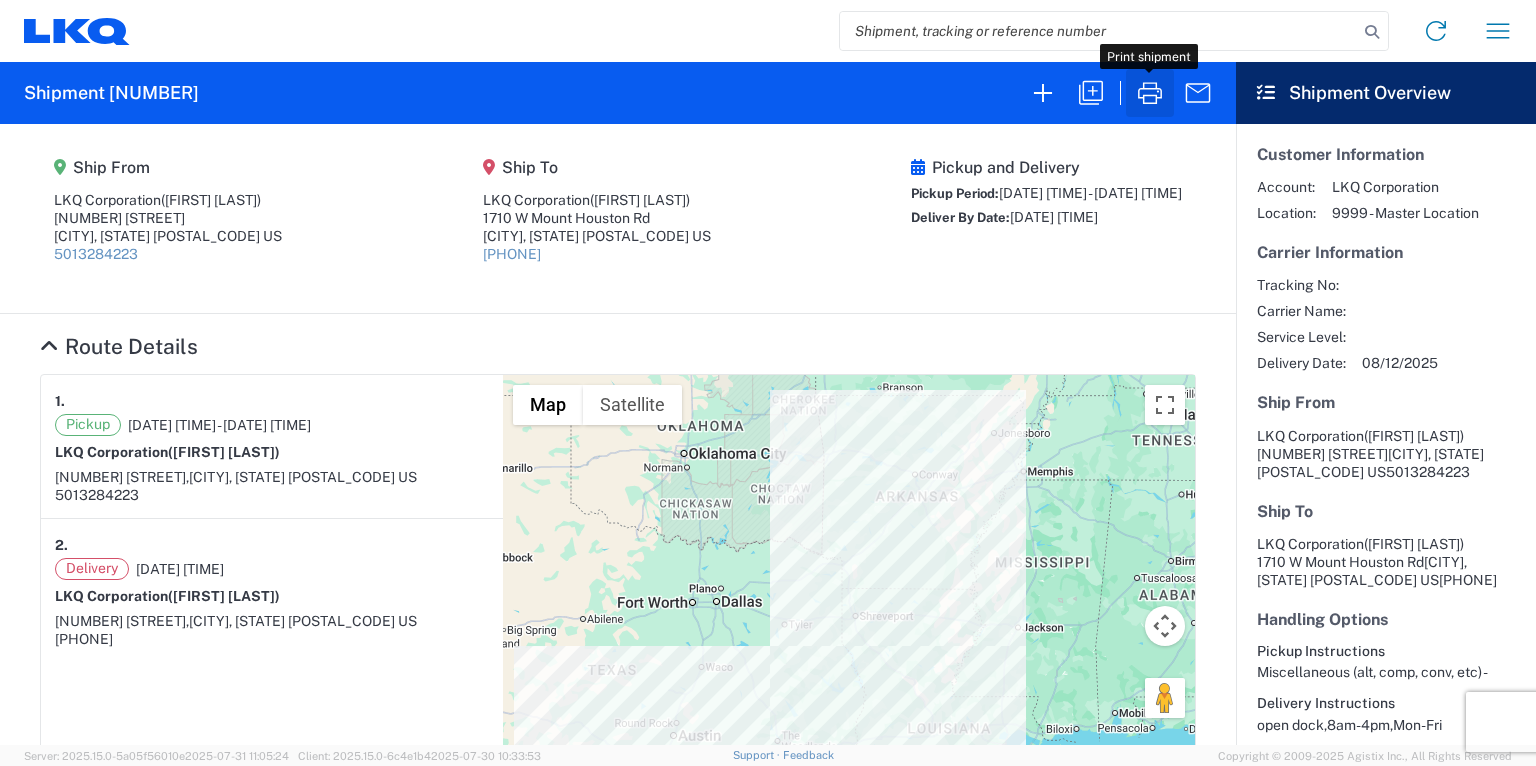 click 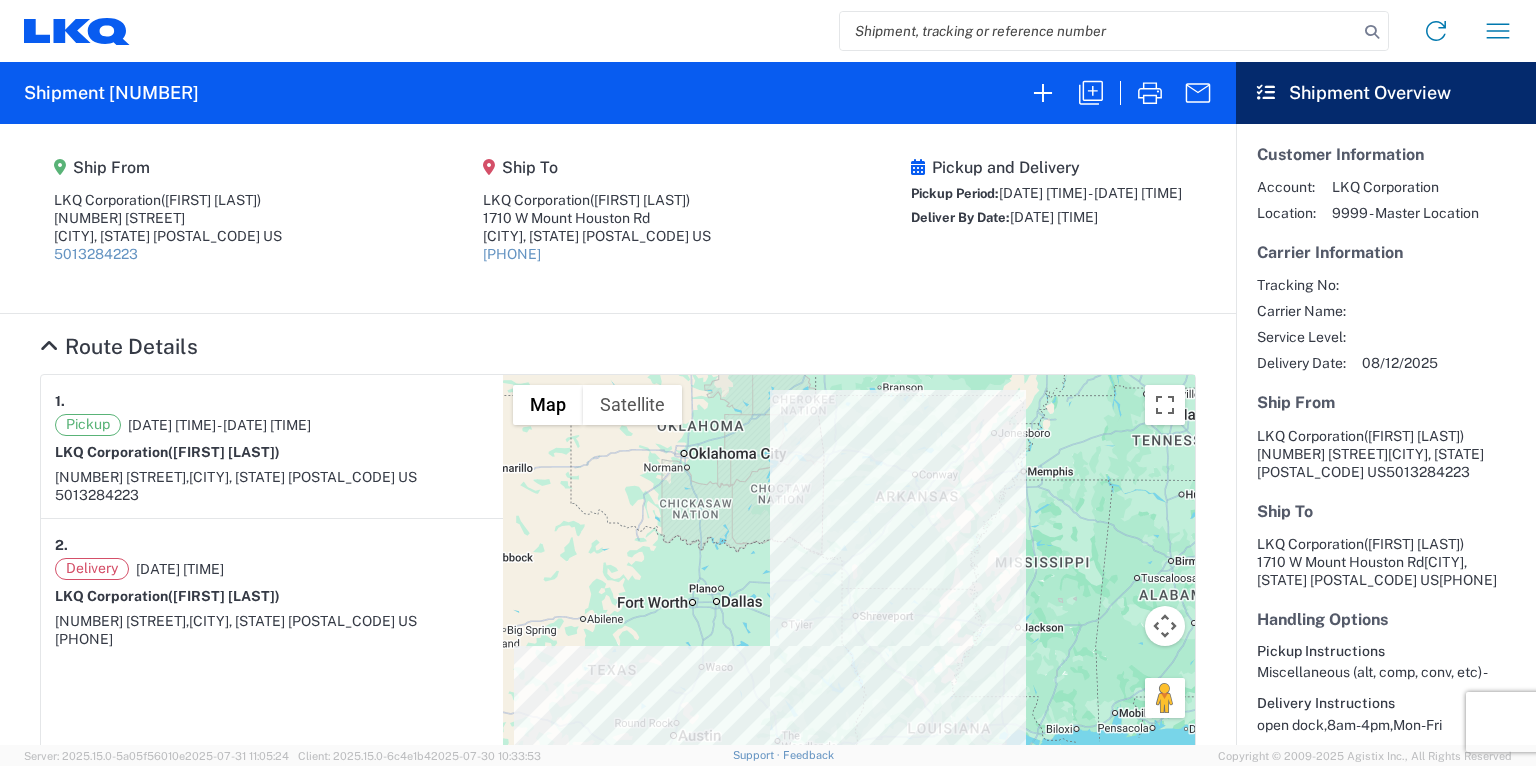 type 